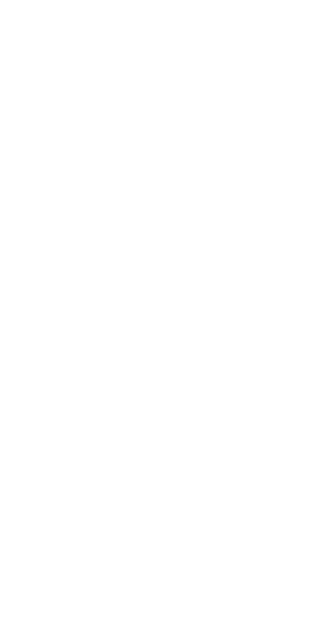 scroll, scrollTop: 0, scrollLeft: 0, axis: both 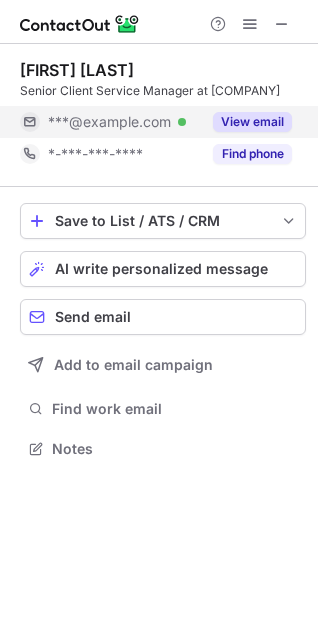 click on "View email" at bounding box center [252, 122] 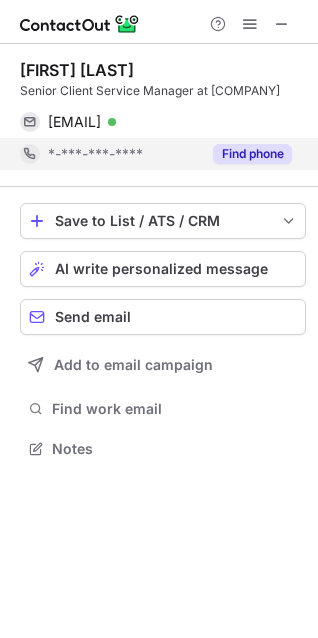 click on "Find phone" at bounding box center (252, 154) 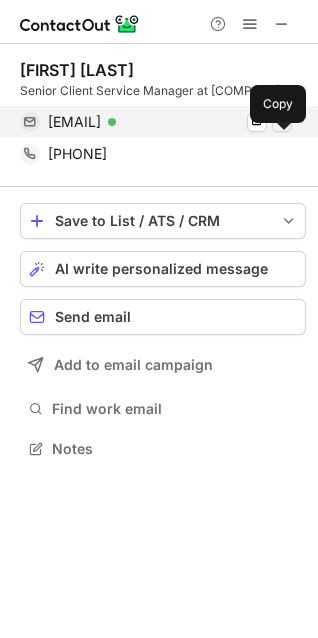 click at bounding box center [282, 122] 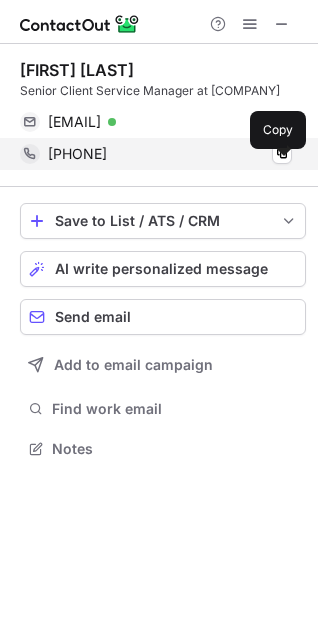 drag, startPoint x: 64, startPoint y: 167, endPoint x: 169, endPoint y: 174, distance: 105.23308 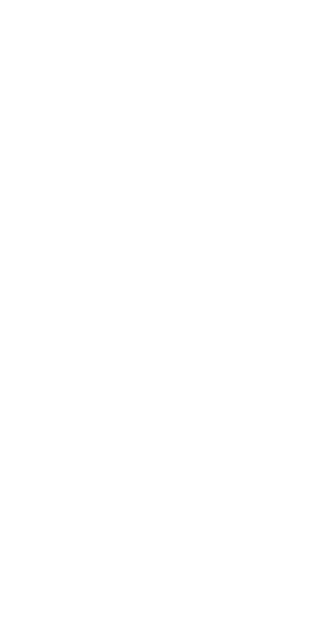 scroll, scrollTop: 0, scrollLeft: 0, axis: both 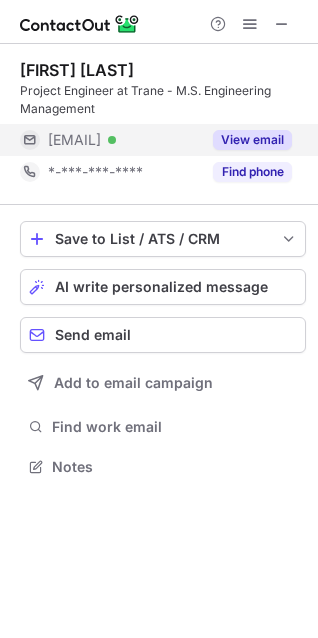 click on "View email" at bounding box center [252, 140] 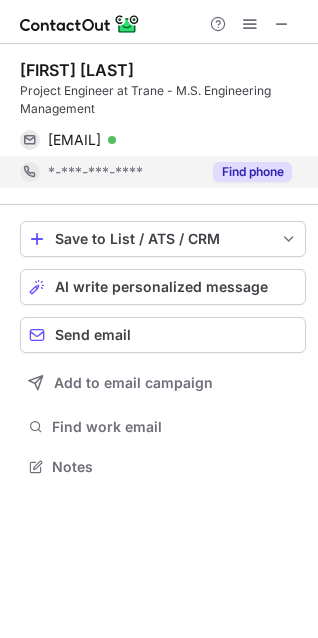 drag, startPoint x: 241, startPoint y: 170, endPoint x: 223, endPoint y: 178, distance: 19.697716 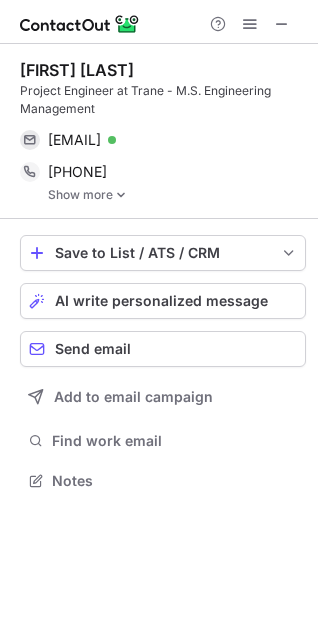 scroll, scrollTop: 10, scrollLeft: 10, axis: both 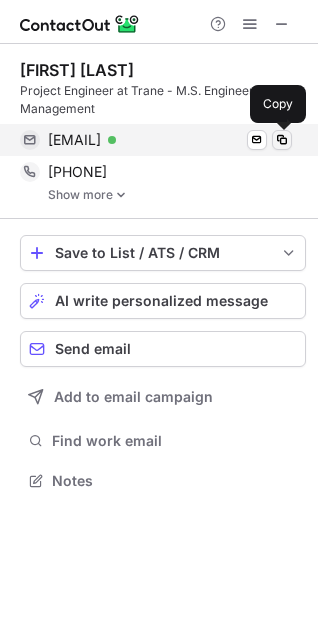 click at bounding box center [282, 140] 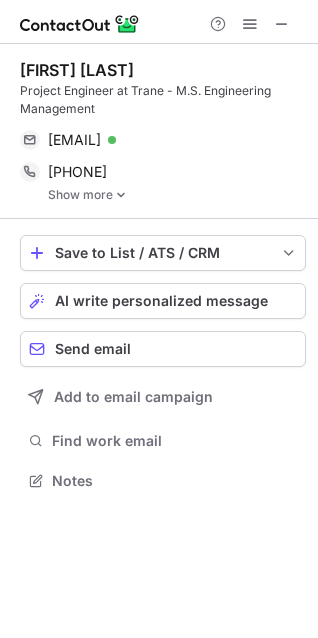 click on "Show more" at bounding box center [177, 195] 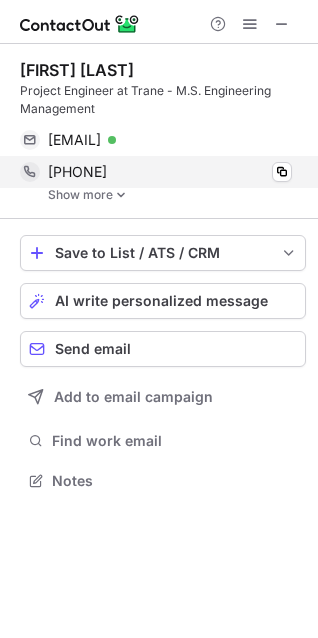 scroll, scrollTop: 10, scrollLeft: 10, axis: both 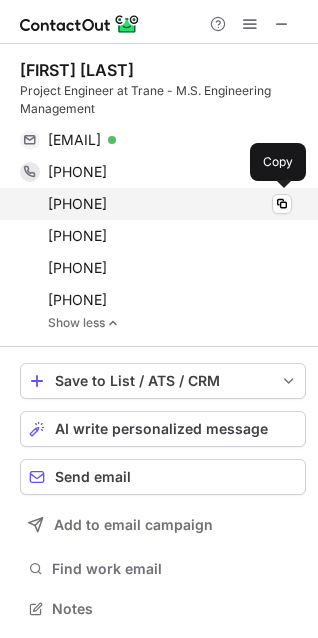 drag, startPoint x: 63, startPoint y: 170, endPoint x: 153, endPoint y: 205, distance: 96.56604 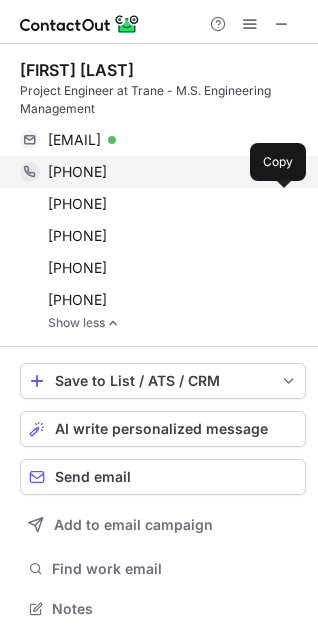 copy on "5859691691 Copy +15855336493" 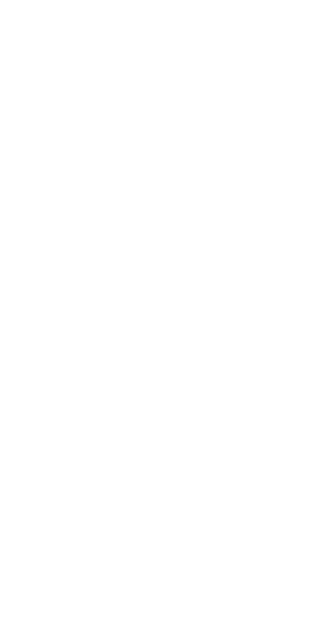 scroll, scrollTop: 0, scrollLeft: 0, axis: both 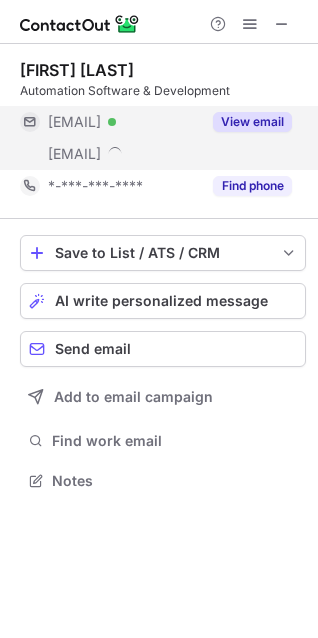 click on "View email" at bounding box center [252, 122] 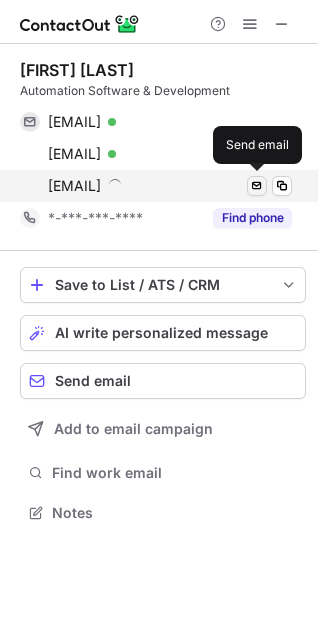 scroll, scrollTop: 10, scrollLeft: 10, axis: both 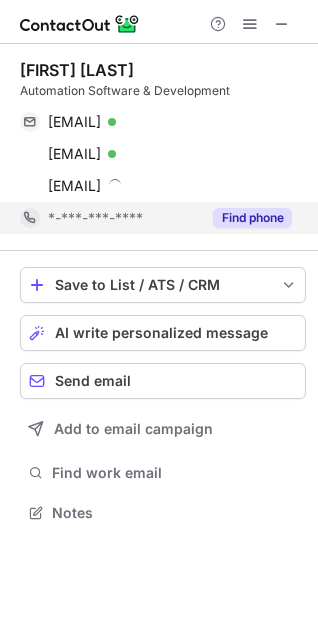 click on "Find phone" at bounding box center (252, 218) 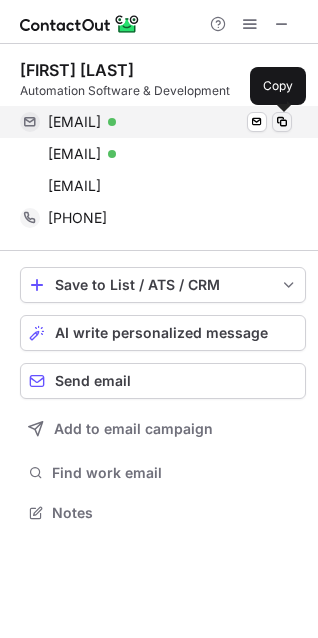 click at bounding box center [282, 122] 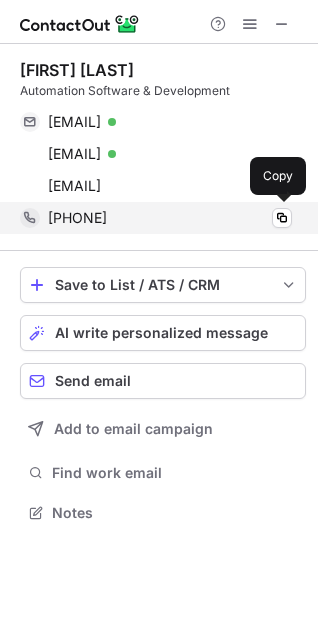 drag, startPoint x: 64, startPoint y: 219, endPoint x: 180, endPoint y: 221, distance: 116.01724 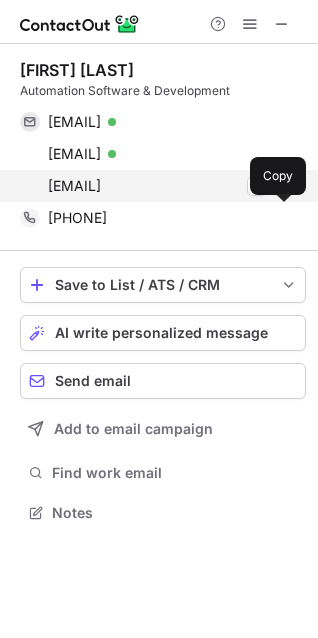 copy on "8003332086" 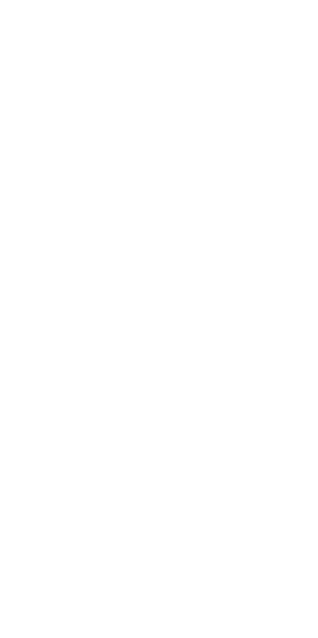 scroll, scrollTop: 0, scrollLeft: 0, axis: both 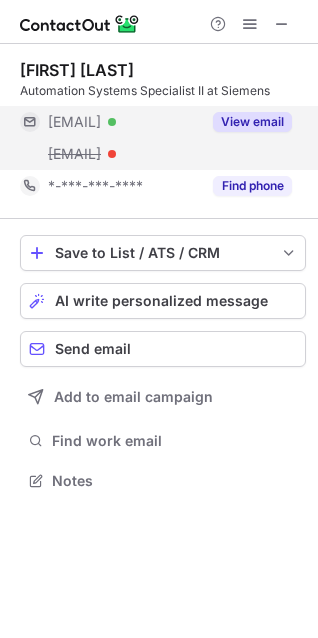 click on "View email" at bounding box center (252, 122) 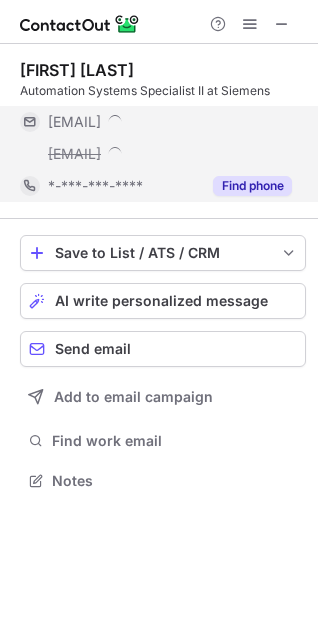 click on "Find phone" at bounding box center [252, 186] 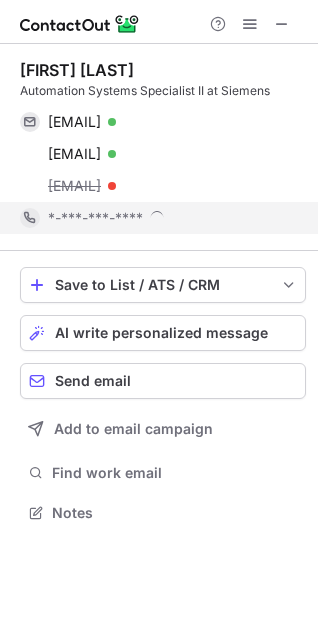 scroll, scrollTop: 10, scrollLeft: 10, axis: both 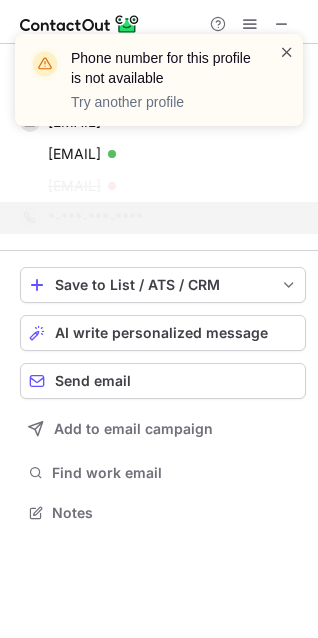 click at bounding box center (287, 52) 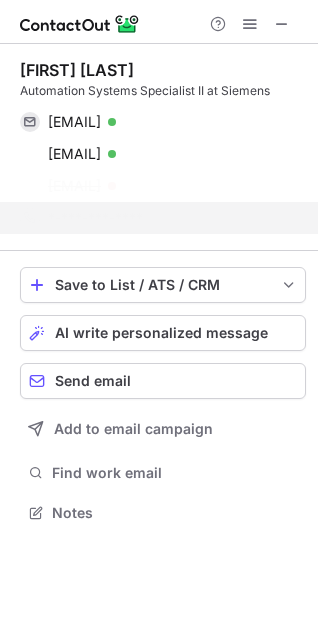 scroll, scrollTop: 435, scrollLeft: 318, axis: both 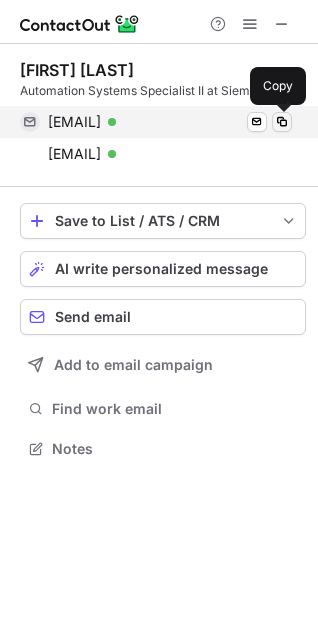 click at bounding box center (282, 122) 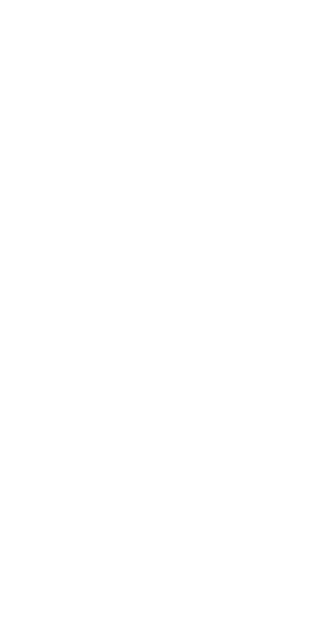 scroll, scrollTop: 0, scrollLeft: 0, axis: both 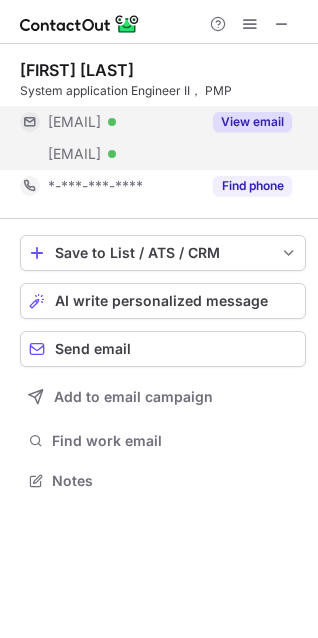 click on "View email" at bounding box center (252, 122) 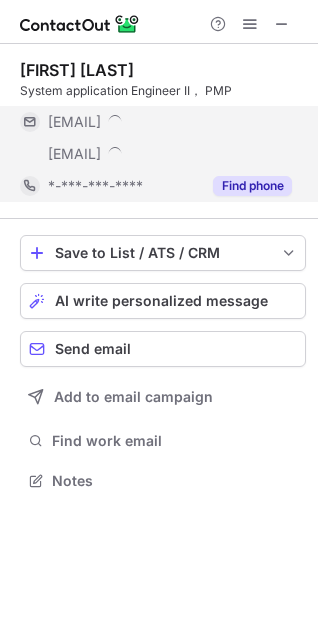 click on "Find phone" at bounding box center (252, 186) 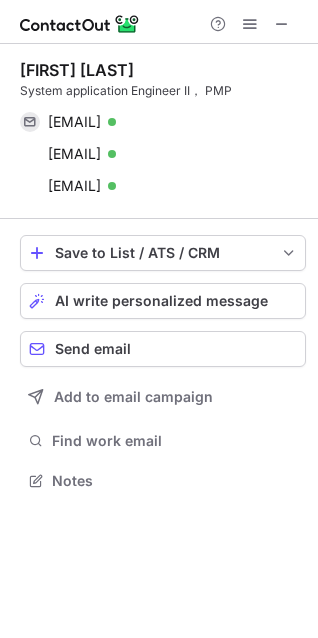 scroll, scrollTop: 467, scrollLeft: 318, axis: both 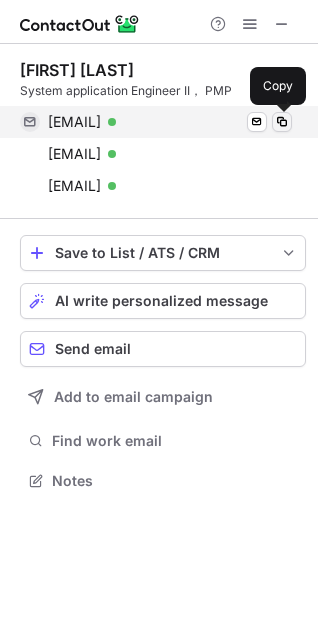 click at bounding box center (282, 122) 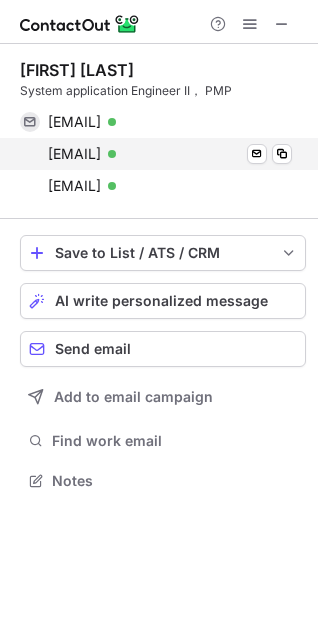 click on "yaxi.li@schneider-electric.com Verified Send email Copy" at bounding box center [156, 154] 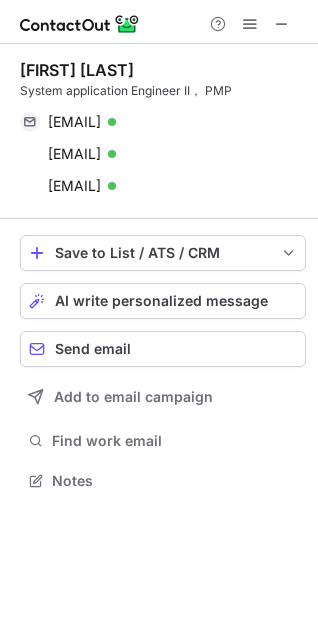 scroll, scrollTop: 467, scrollLeft: 318, axis: both 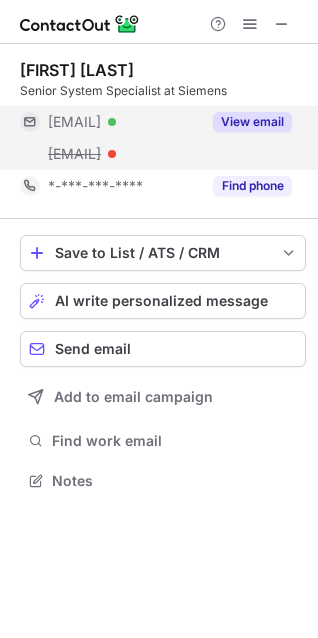 click on "View email" at bounding box center (252, 122) 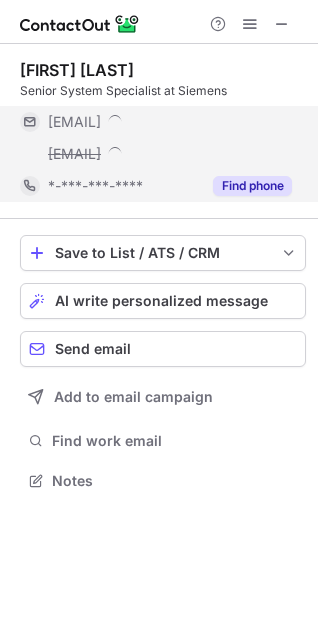 scroll, scrollTop: 10, scrollLeft: 10, axis: both 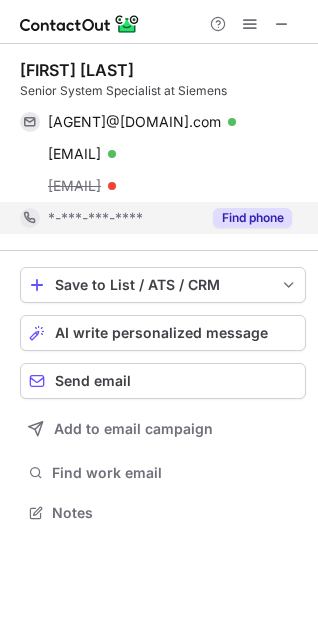 click on "navindra.singh@siemens.com" at bounding box center (156, 186) 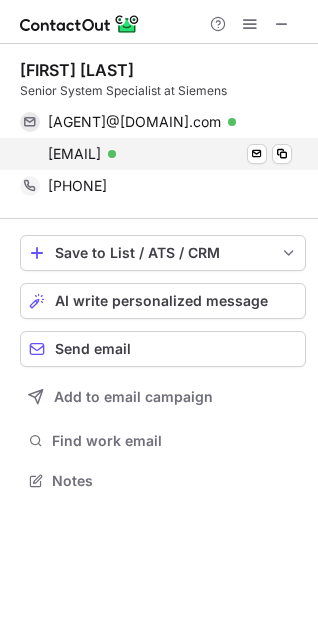 scroll, scrollTop: 467, scrollLeft: 318, axis: both 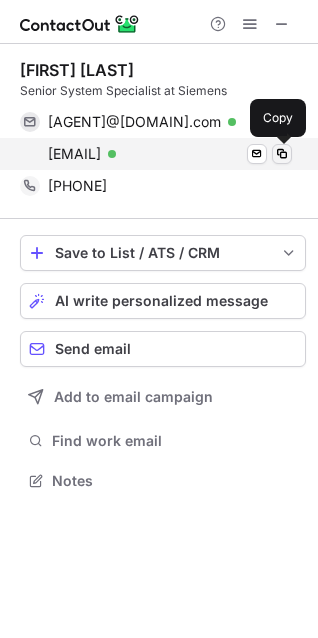 click at bounding box center [282, 154] 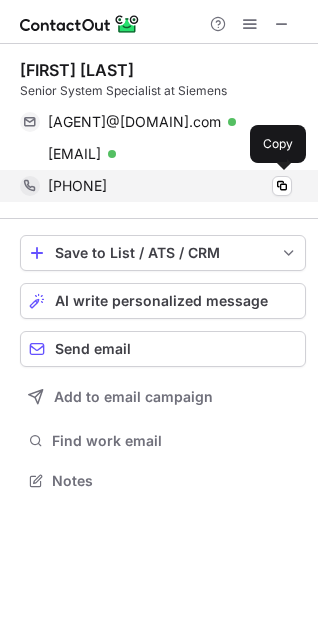 drag, startPoint x: 65, startPoint y: 184, endPoint x: 179, endPoint y: 191, distance: 114.21471 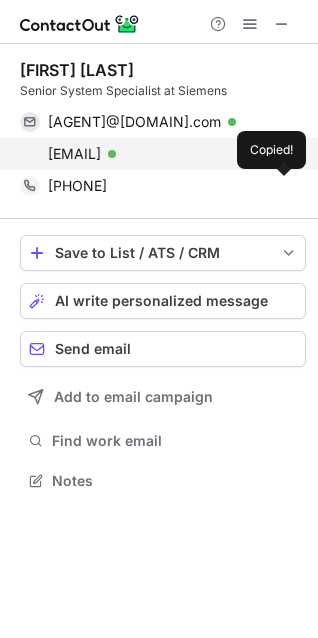 copy on "6462100867" 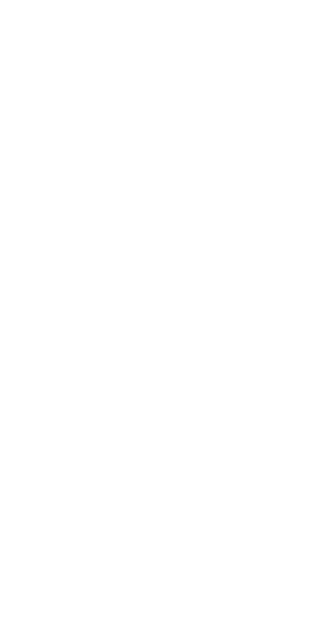 scroll, scrollTop: 0, scrollLeft: 0, axis: both 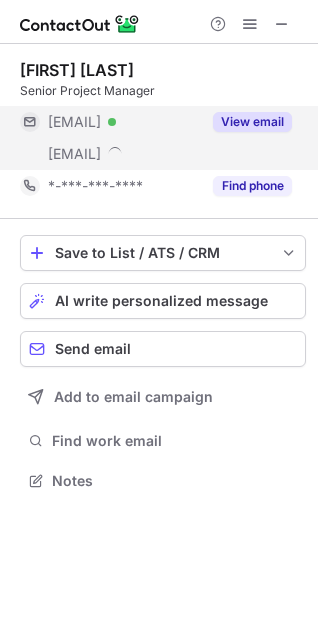 click on "View email" at bounding box center [252, 122] 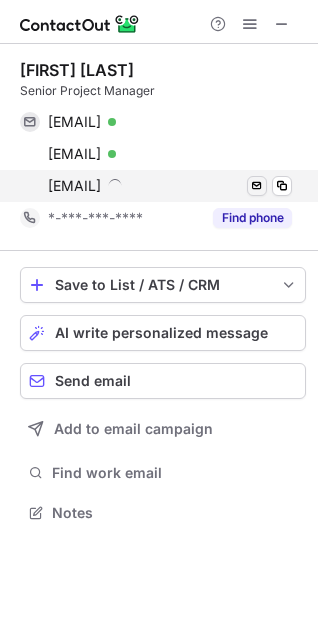 scroll, scrollTop: 10, scrollLeft: 10, axis: both 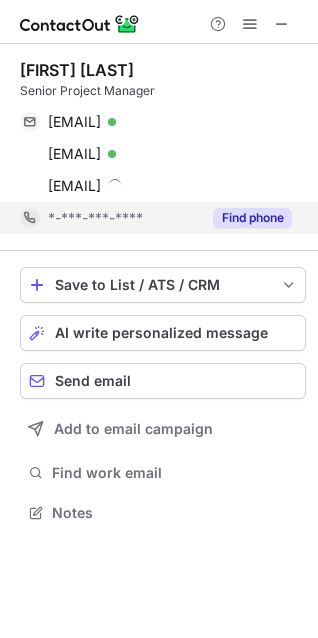 click on "Find phone" at bounding box center [252, 218] 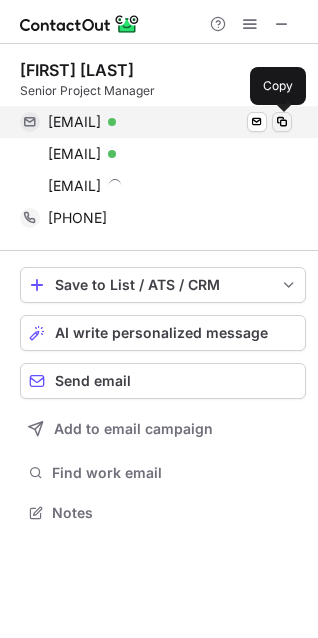 click at bounding box center (282, 122) 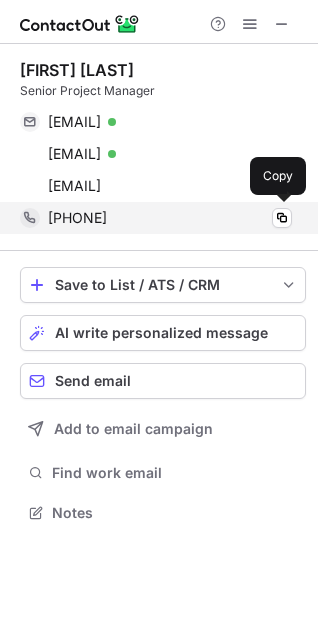 drag, startPoint x: 64, startPoint y: 216, endPoint x: 146, endPoint y: 228, distance: 82.8734 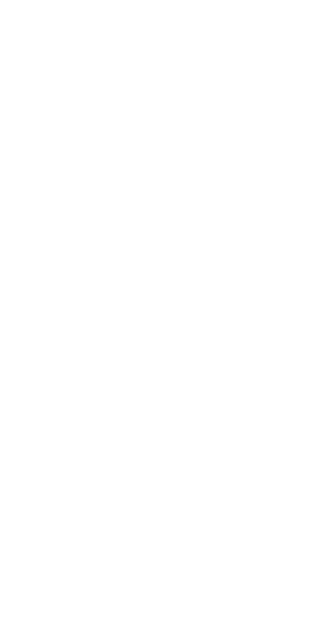 scroll, scrollTop: 0, scrollLeft: 0, axis: both 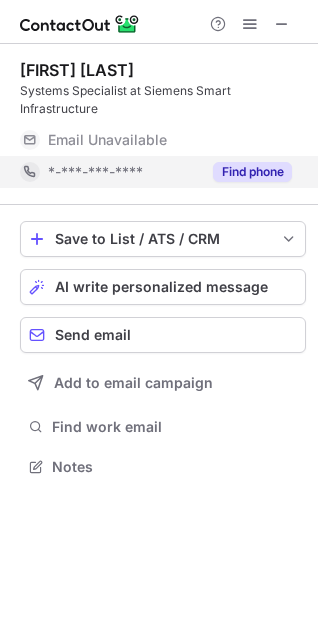 click on "Find phone" at bounding box center [252, 172] 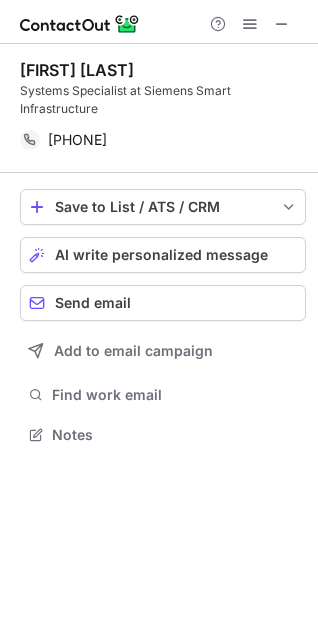scroll, scrollTop: 421, scrollLeft: 318, axis: both 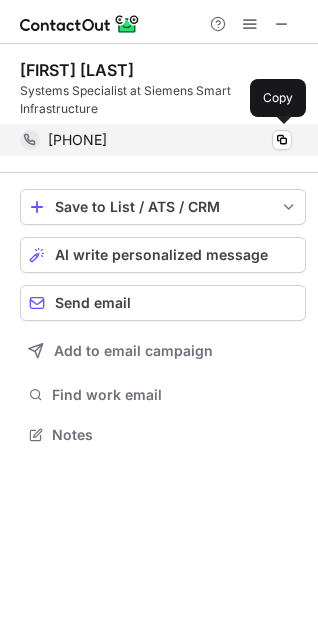 drag, startPoint x: 66, startPoint y: 136, endPoint x: 170, endPoint y: 136, distance: 104 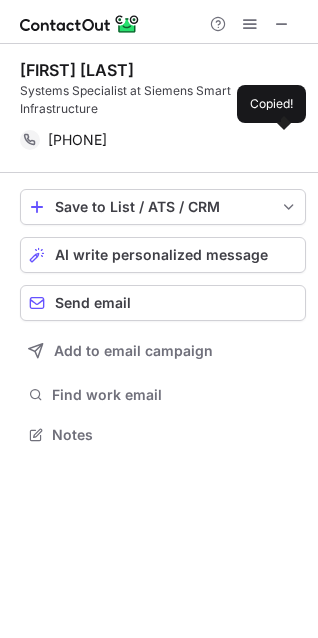 copy on "5854025205" 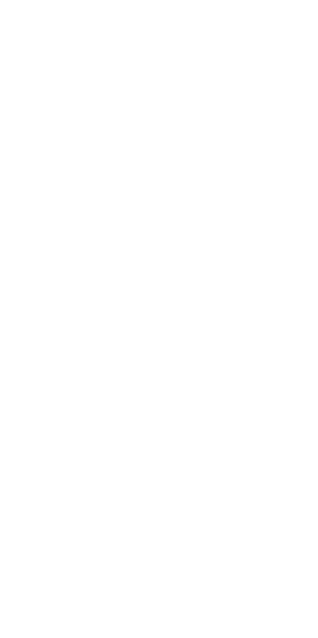 scroll, scrollTop: 0, scrollLeft: 0, axis: both 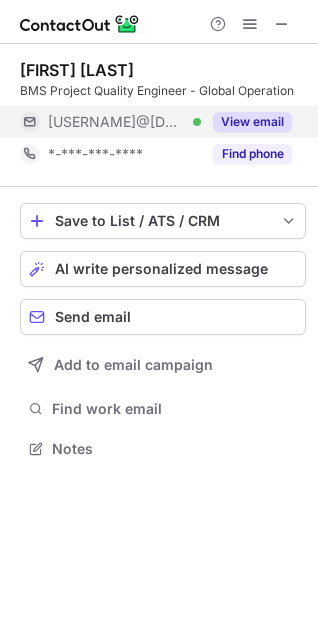 click on "View email" at bounding box center [252, 122] 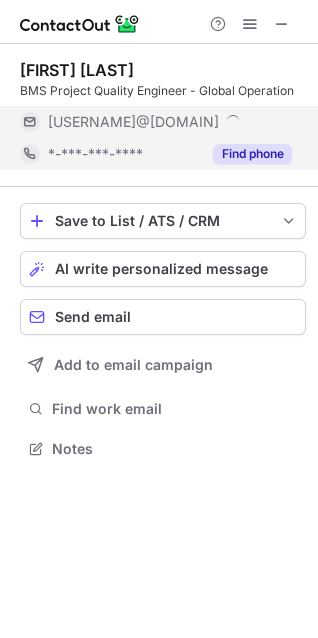 click on "Find phone" at bounding box center (252, 154) 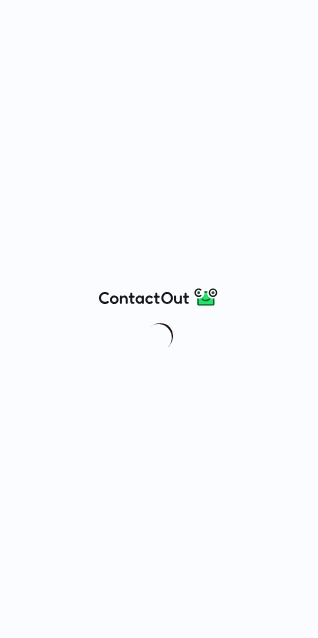 scroll, scrollTop: 0, scrollLeft: 0, axis: both 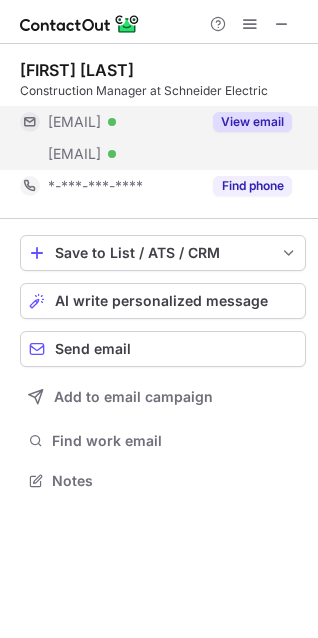 click on "View email" at bounding box center [252, 122] 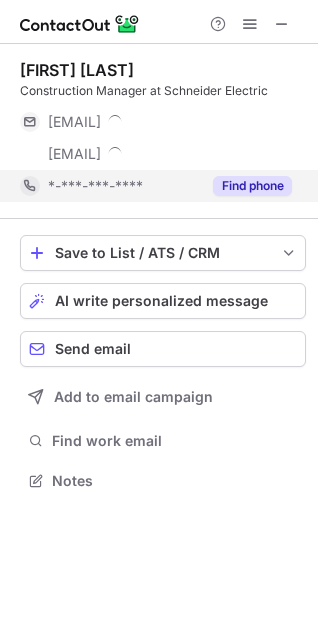 scroll, scrollTop: 10, scrollLeft: 10, axis: both 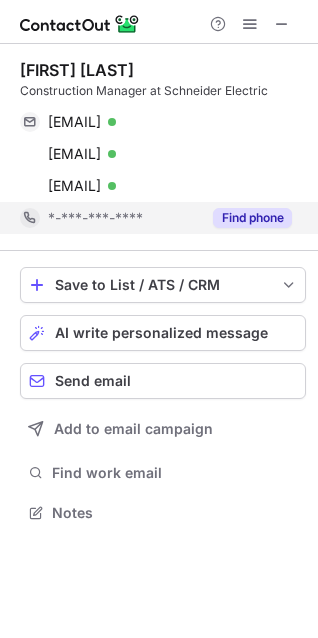 click on "Find phone" at bounding box center (252, 218) 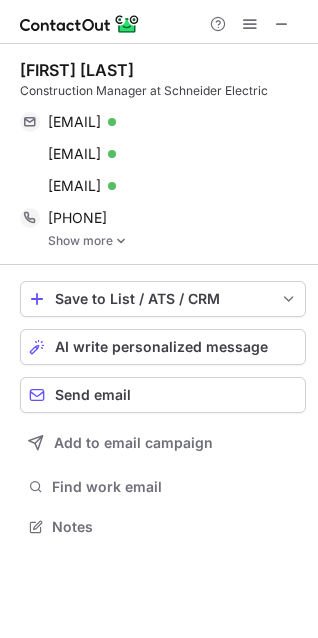 scroll, scrollTop: 10, scrollLeft: 10, axis: both 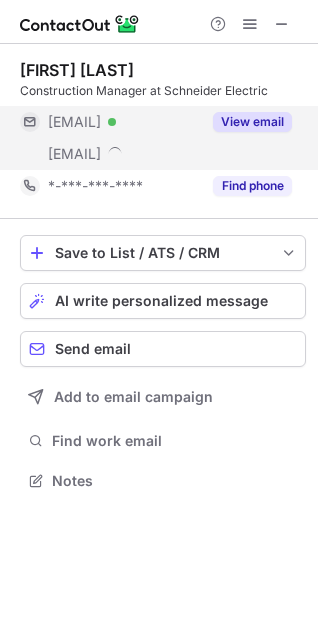 click on "View email" at bounding box center (252, 122) 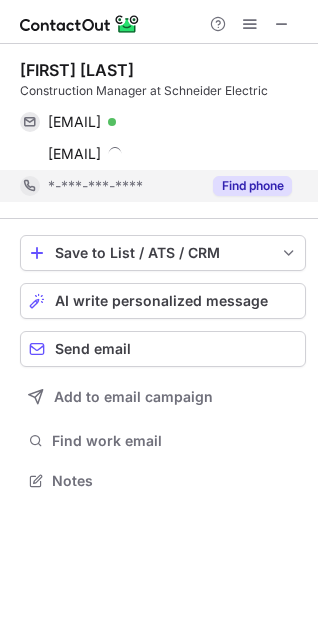 click on "Find phone" at bounding box center [252, 186] 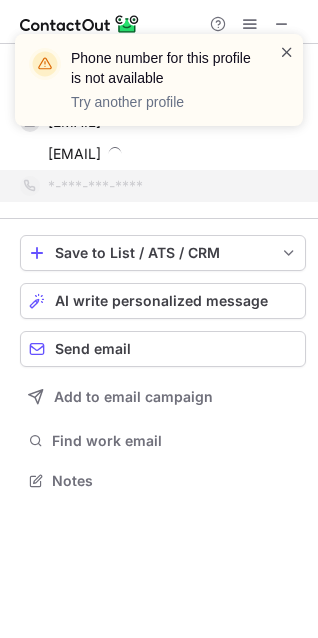 click at bounding box center [287, 52] 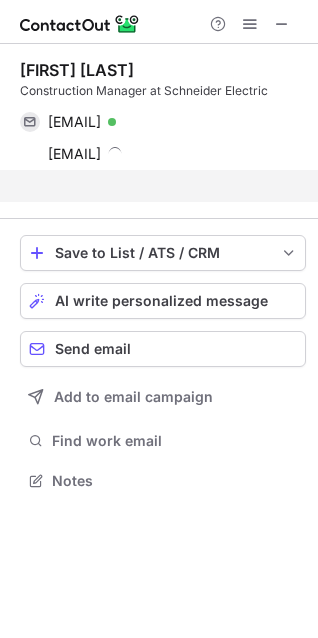 scroll, scrollTop: 435, scrollLeft: 318, axis: both 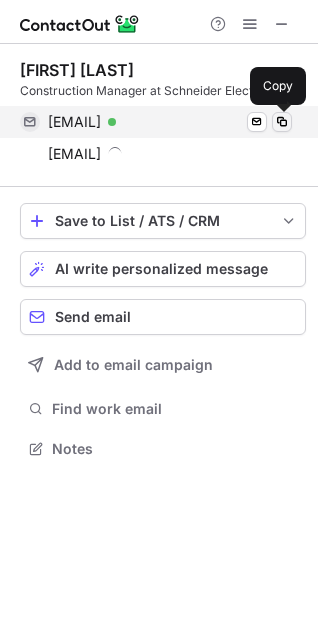 click at bounding box center (282, 122) 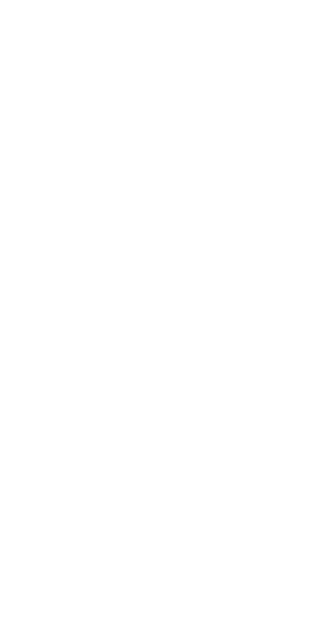 scroll, scrollTop: 0, scrollLeft: 0, axis: both 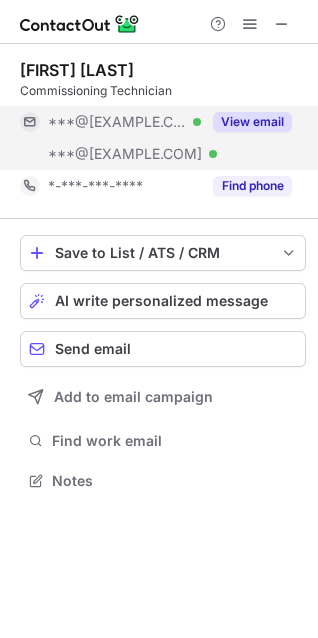 click on "View email" at bounding box center [246, 122] 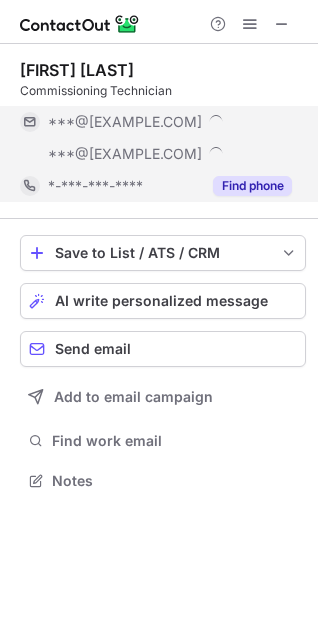 click on "Find phone" at bounding box center [252, 186] 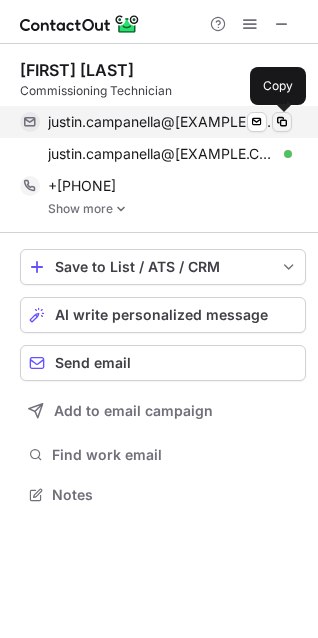 scroll, scrollTop: 10, scrollLeft: 10, axis: both 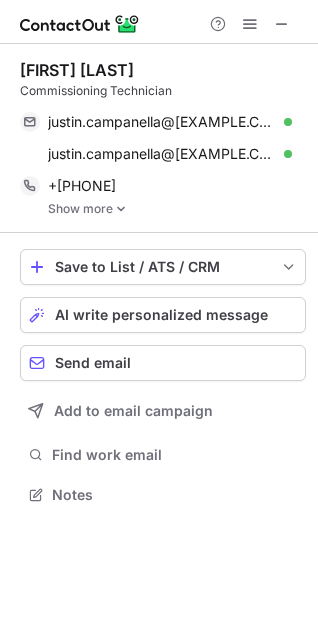 click on "[FIRST] [LAST] [ROLE] justin.campanella@[EXAMPLE.COM] Verified Send email Copy justin.campanella@[EXAMPLE.COM] Verified Send email Copy +[PHONE] Copy Show more" at bounding box center [163, 138] 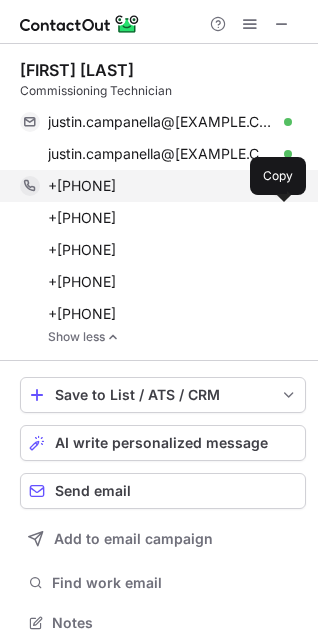 scroll, scrollTop: 10, scrollLeft: 10, axis: both 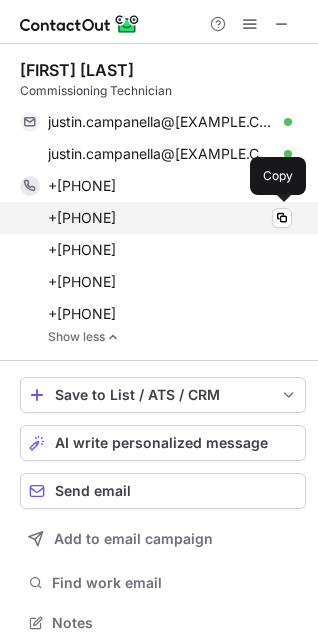 drag, startPoint x: 64, startPoint y: 180, endPoint x: 143, endPoint y: 219, distance: 88.10221 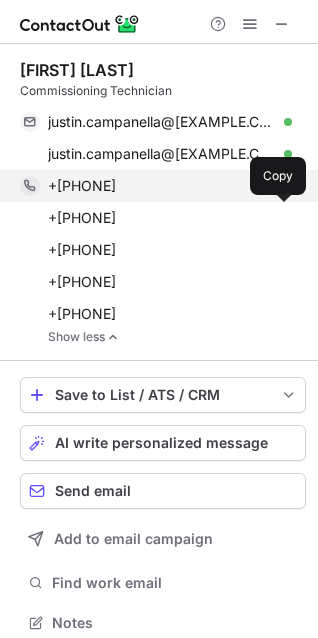 copy on "8455424203 Copy +13027351572" 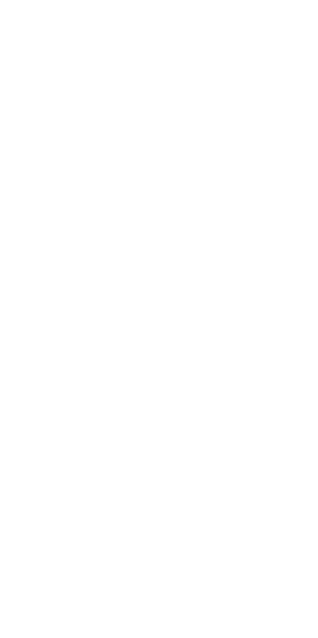 scroll, scrollTop: 0, scrollLeft: 0, axis: both 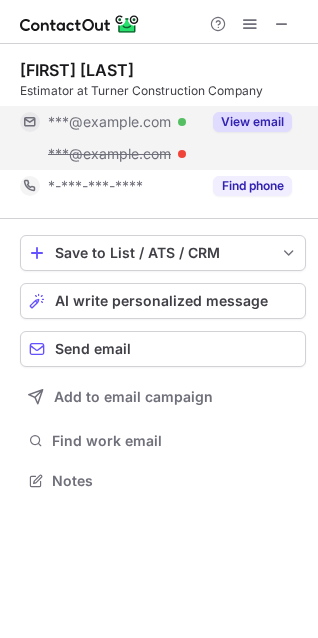 click on "View email" at bounding box center (252, 122) 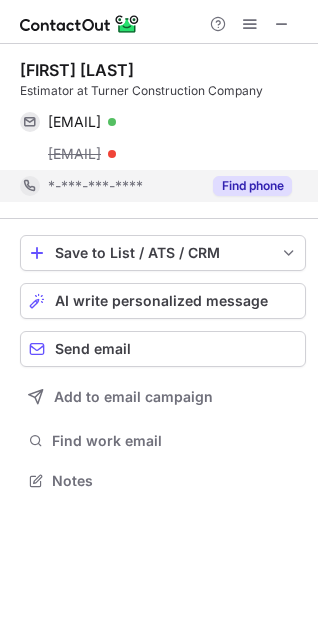 click on "Find phone" at bounding box center [252, 186] 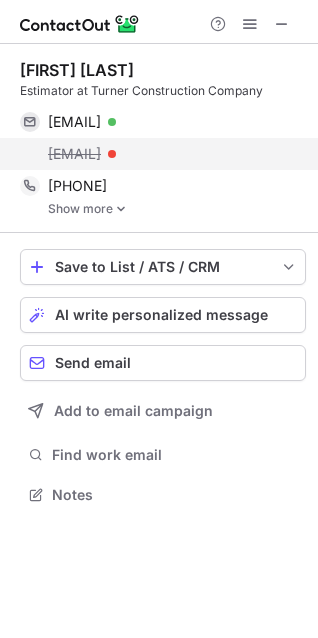 scroll, scrollTop: 10, scrollLeft: 10, axis: both 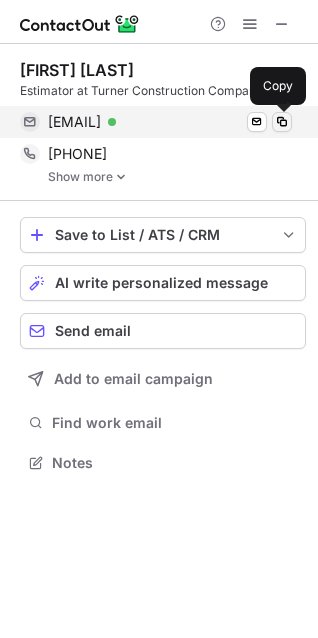 click at bounding box center (282, 122) 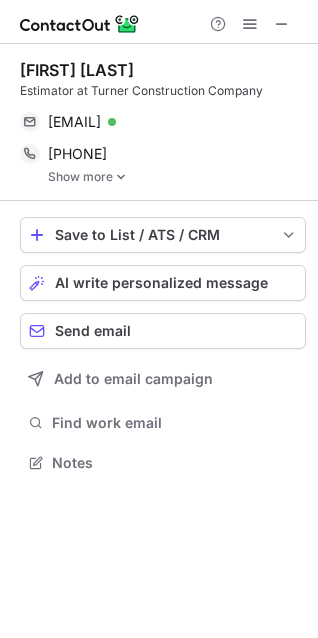 click on "Show more" at bounding box center (177, 177) 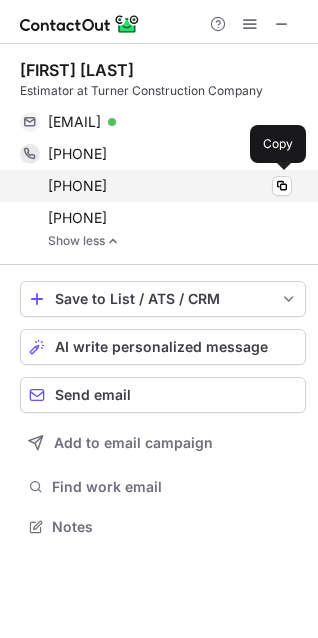 scroll, scrollTop: 10, scrollLeft: 10, axis: both 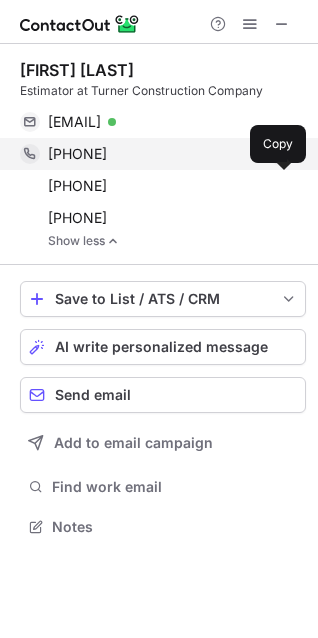 copy on "6463194255 Copy +16313992598" 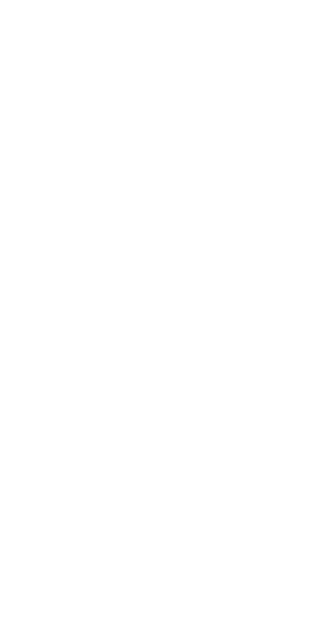 scroll, scrollTop: 0, scrollLeft: 0, axis: both 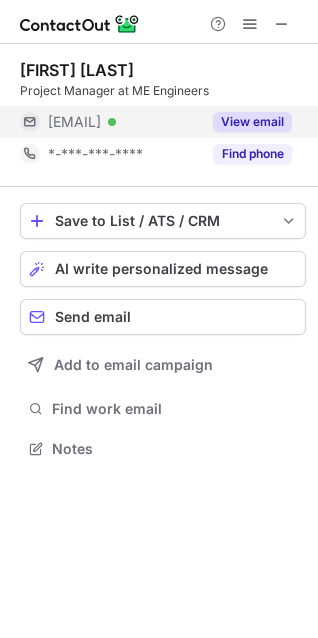 click on "View email" at bounding box center [252, 122] 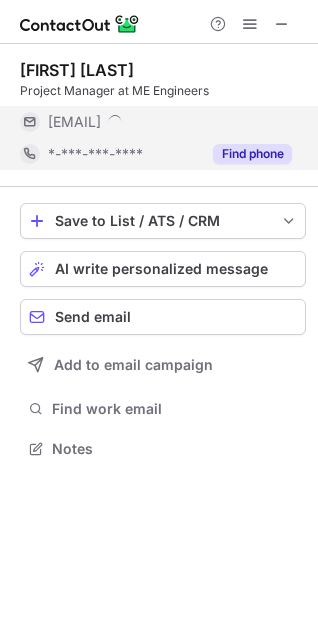 click on "Mason Rode Project Manager at ME Engineers ***@me-engineers.com *-***-***-**** Find phone" at bounding box center [163, 115] 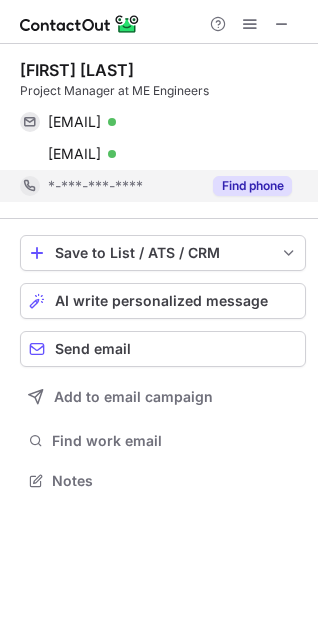 click on "Find phone" at bounding box center [252, 186] 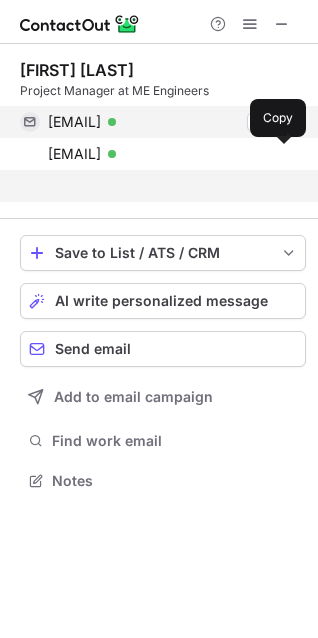 scroll, scrollTop: 435, scrollLeft: 318, axis: both 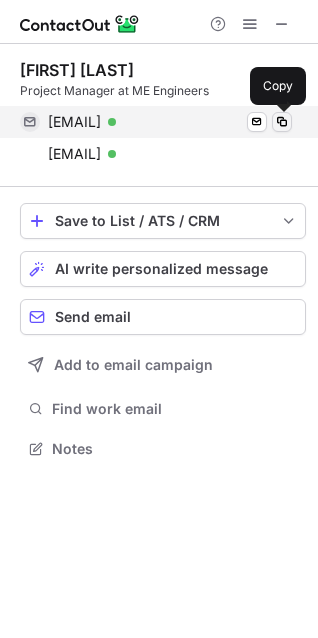 click at bounding box center [282, 122] 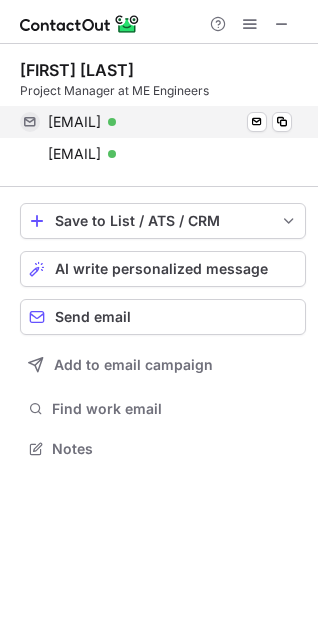 scroll, scrollTop: 435, scrollLeft: 318, axis: both 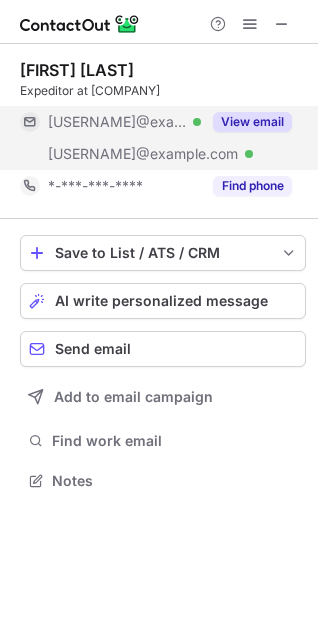 click on "View email" at bounding box center [252, 122] 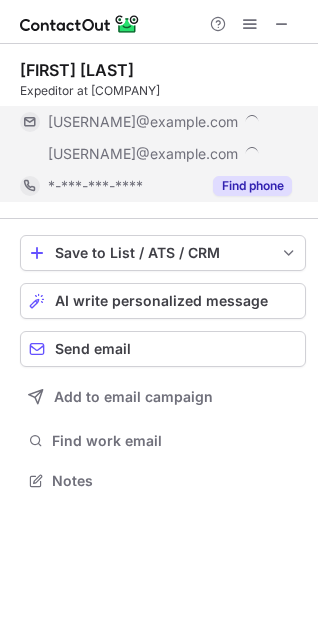 click on "Find phone" at bounding box center (252, 186) 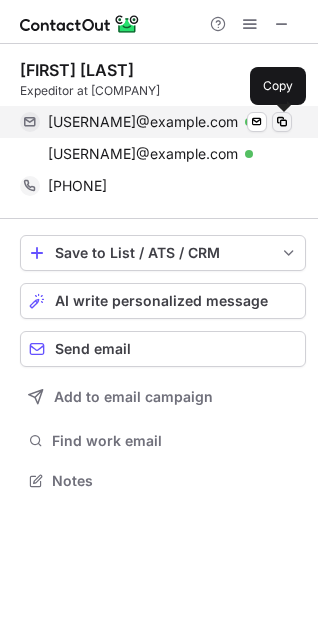 click at bounding box center [282, 122] 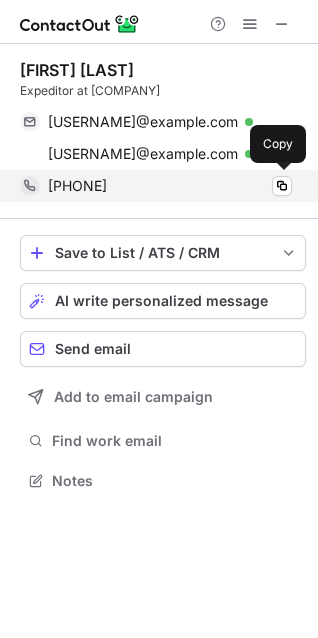 drag, startPoint x: 64, startPoint y: 180, endPoint x: 200, endPoint y: 189, distance: 136.29747 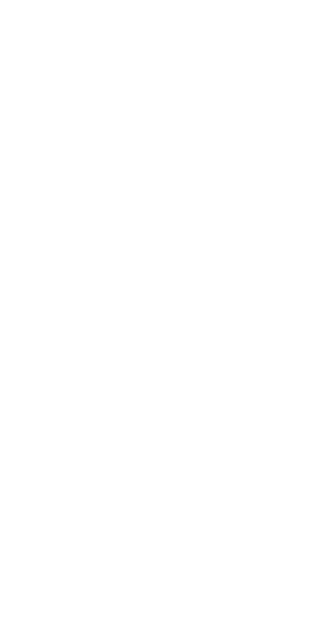 scroll, scrollTop: 0, scrollLeft: 0, axis: both 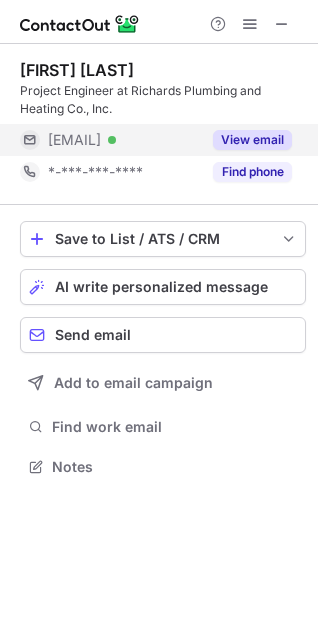 click on "View email" at bounding box center (252, 140) 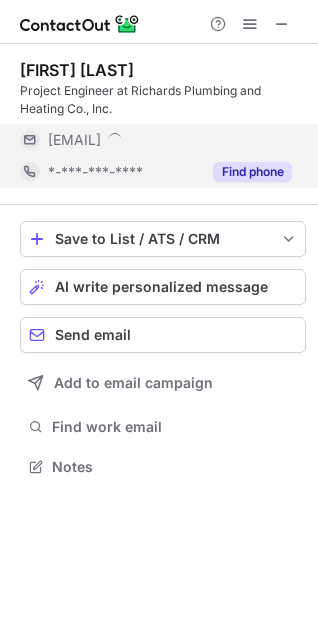 click on "Find phone" at bounding box center [252, 172] 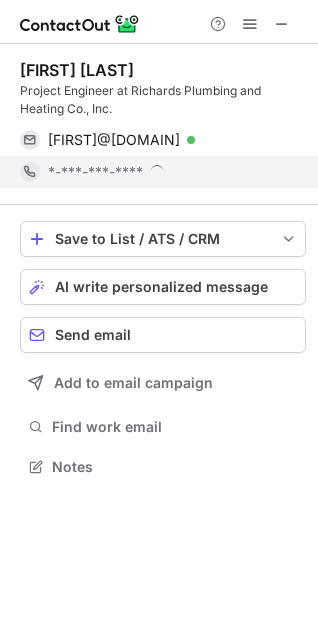 scroll, scrollTop: 10, scrollLeft: 10, axis: both 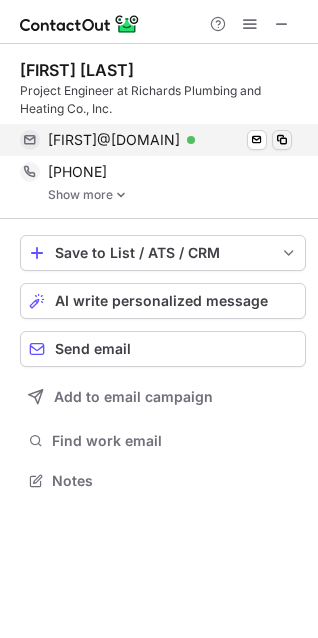 click at bounding box center [282, 140] 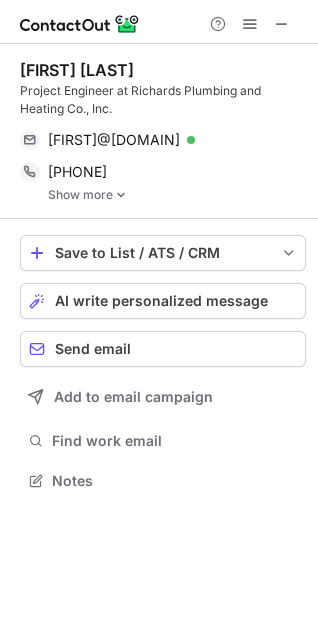 click on "Brian Nicholas Project Engineer at Richards Plumbing and Heating Co., Inc. brian@rph.nyc Verified Send email Copy +14013390819 Copy WhatsApp Show more" at bounding box center [163, 131] 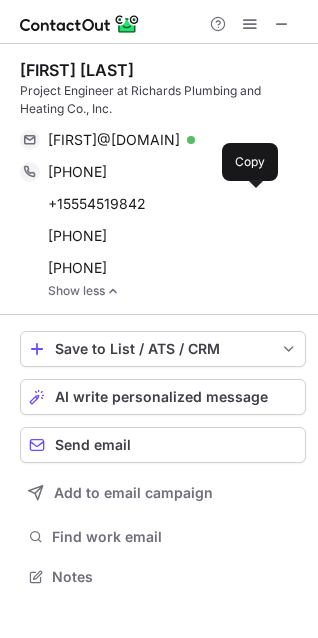 scroll, scrollTop: 10, scrollLeft: 10, axis: both 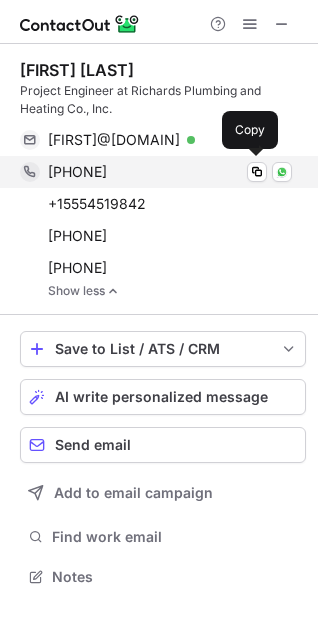 click on "+14013390819" at bounding box center [77, 172] 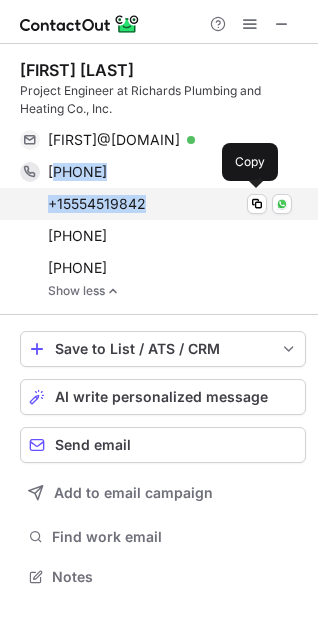 drag, startPoint x: 59, startPoint y: 168, endPoint x: 148, endPoint y: 210, distance: 98.4124 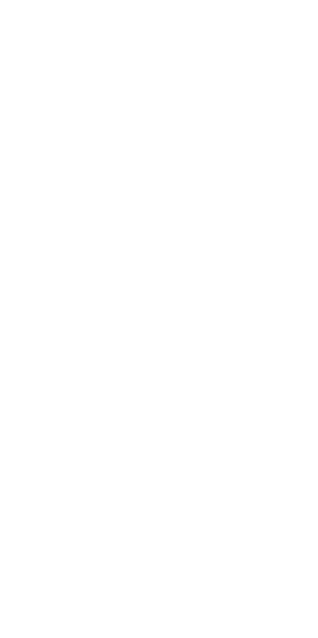 scroll, scrollTop: 0, scrollLeft: 0, axis: both 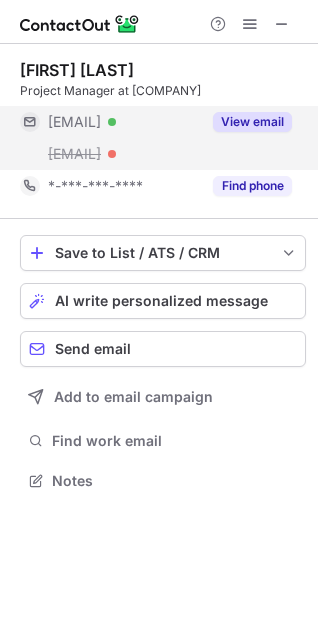 click on "View email" at bounding box center (252, 122) 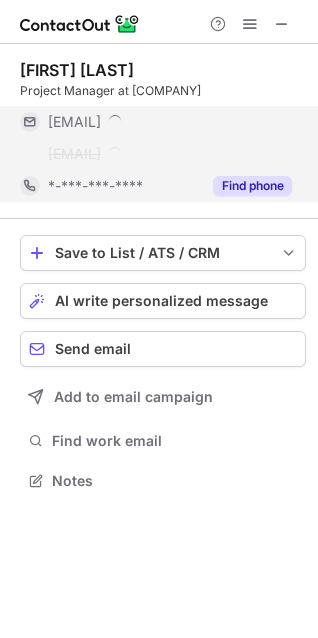 click on "Find phone" at bounding box center [246, 186] 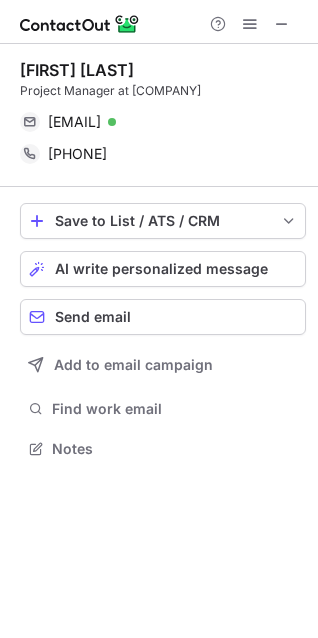 scroll, scrollTop: 435, scrollLeft: 318, axis: both 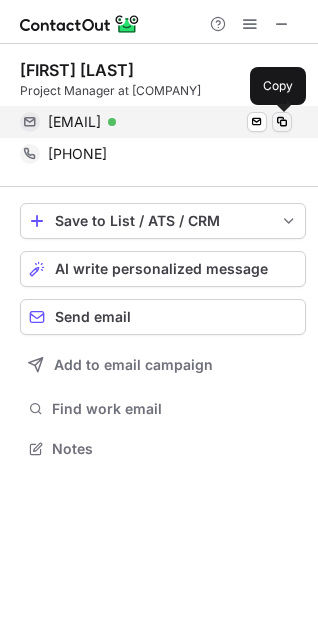 click at bounding box center (282, 122) 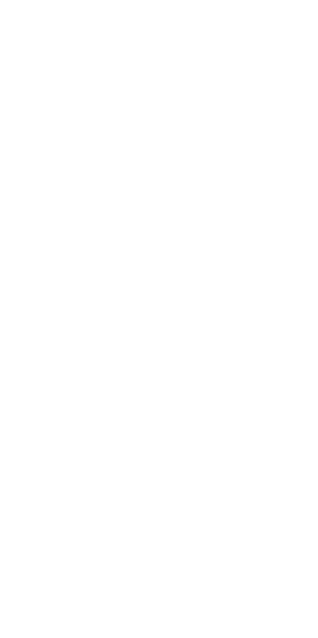 scroll, scrollTop: 0, scrollLeft: 0, axis: both 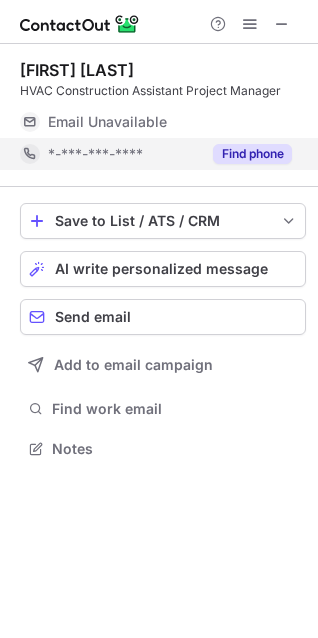 click on "Find phone" at bounding box center (252, 154) 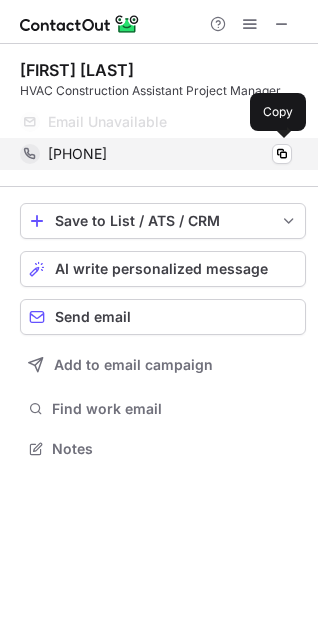 drag, startPoint x: 64, startPoint y: 152, endPoint x: 225, endPoint y: 165, distance: 161.52399 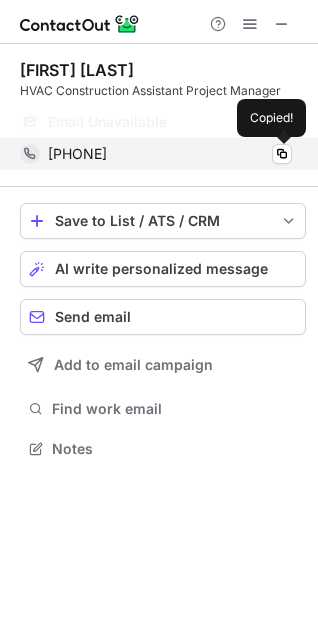 copy on "3473740646" 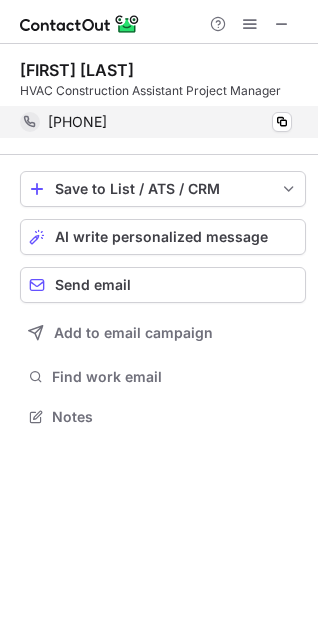 scroll, scrollTop: 403, scrollLeft: 318, axis: both 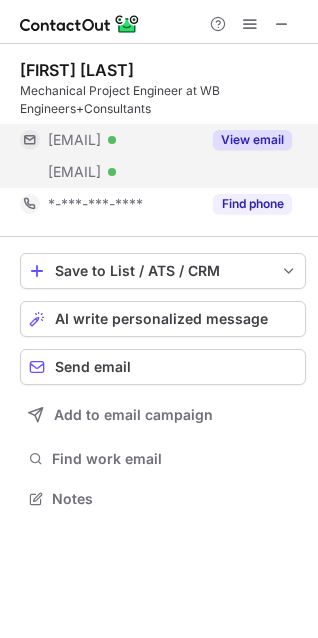 drag, startPoint x: 240, startPoint y: 139, endPoint x: 240, endPoint y: 158, distance: 19 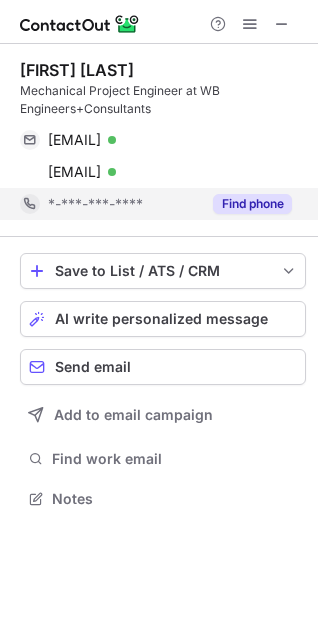 click on "Find phone" at bounding box center [252, 204] 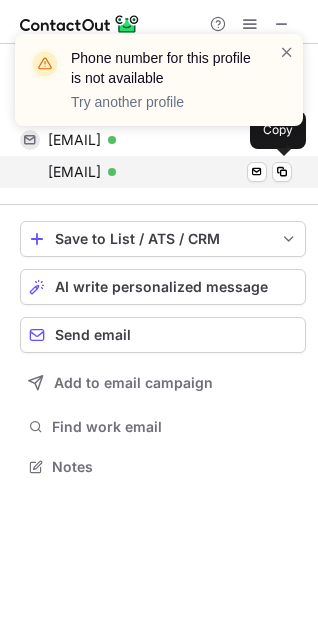 scroll, scrollTop: 453, scrollLeft: 318, axis: both 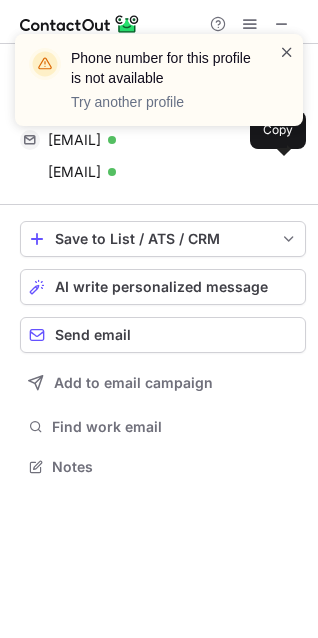 click at bounding box center [287, 52] 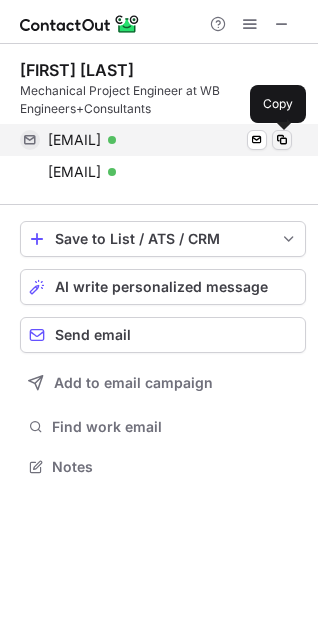 click at bounding box center (282, 140) 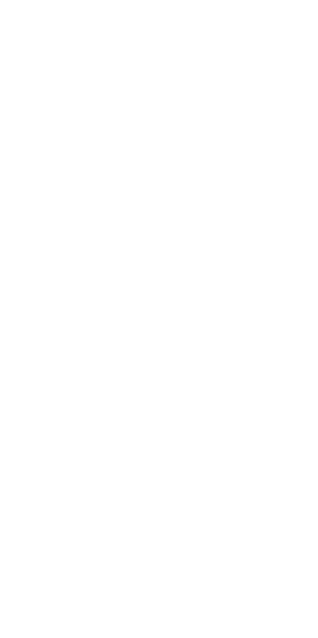 scroll, scrollTop: 0, scrollLeft: 0, axis: both 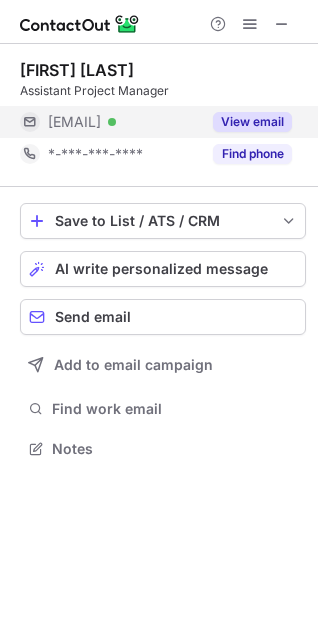 click on "View email" at bounding box center [252, 122] 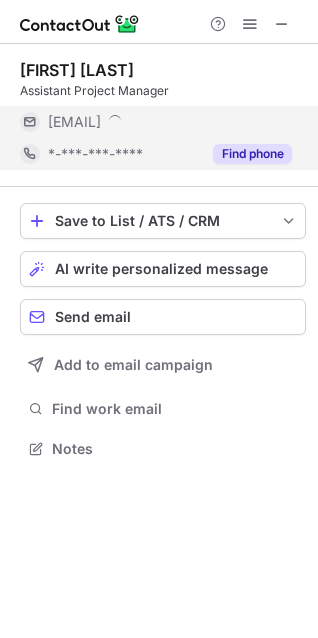 scroll, scrollTop: 10, scrollLeft: 10, axis: both 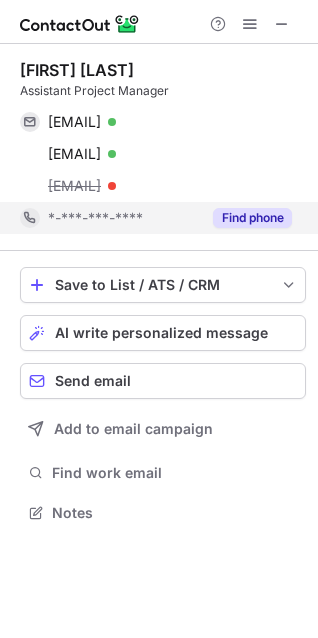 click on "Find phone" at bounding box center (252, 218) 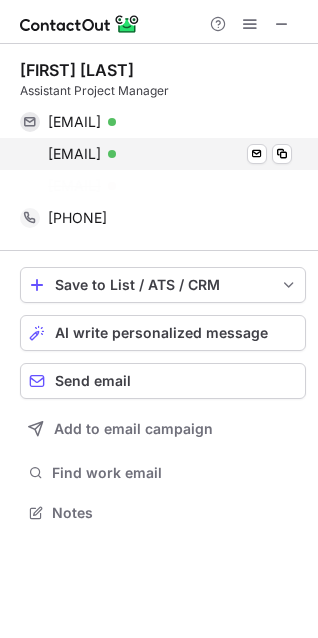 scroll, scrollTop: 467, scrollLeft: 318, axis: both 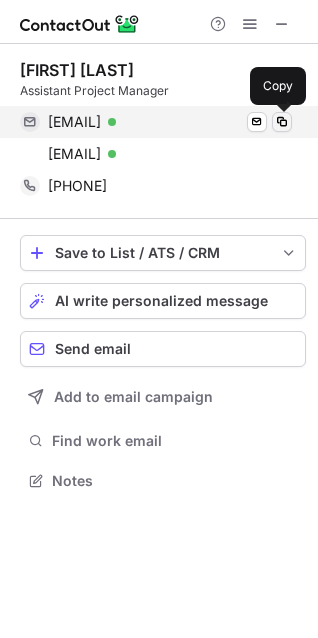 click at bounding box center (282, 122) 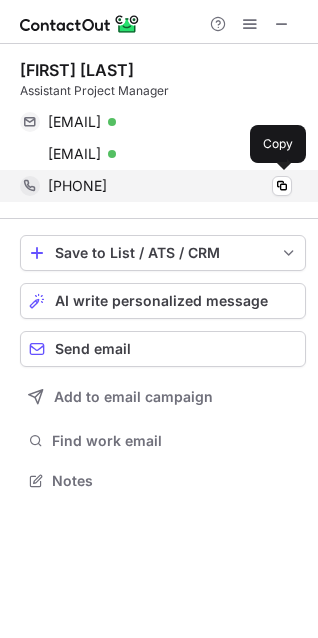 drag, startPoint x: 63, startPoint y: 182, endPoint x: 197, endPoint y: 189, distance: 134.18271 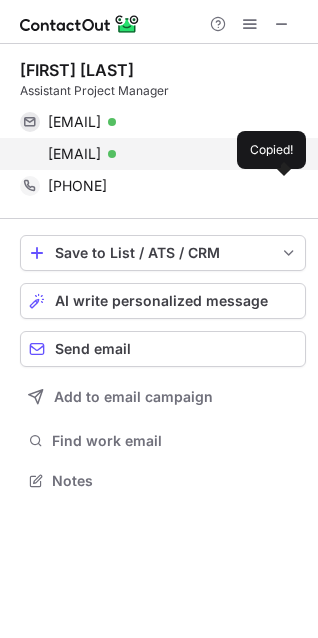 copy on "8452162721" 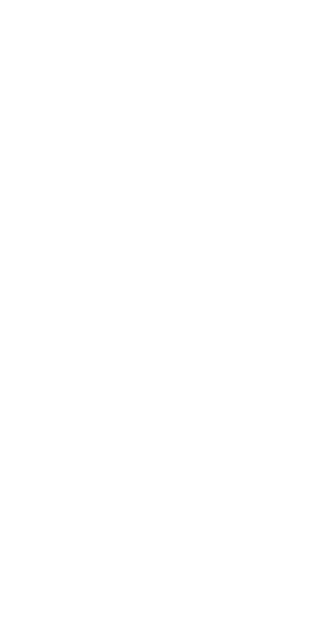 scroll, scrollTop: 0, scrollLeft: 0, axis: both 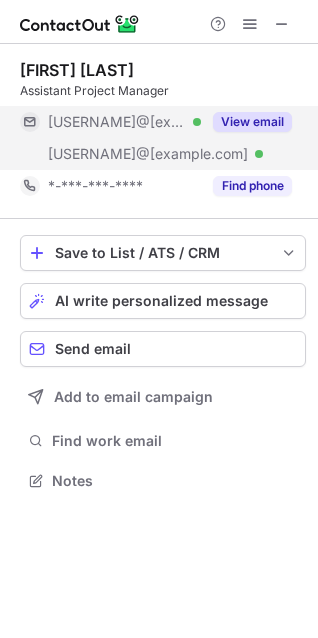 click on "View email" at bounding box center (252, 122) 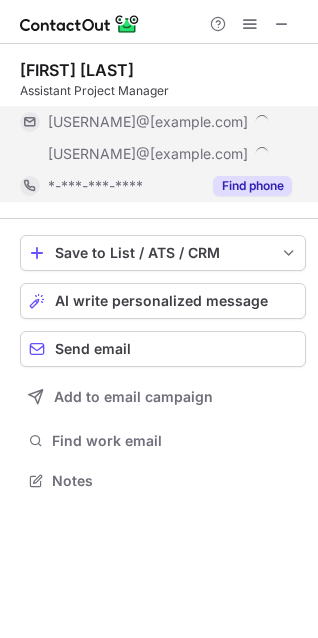 click on "Find phone" at bounding box center (252, 186) 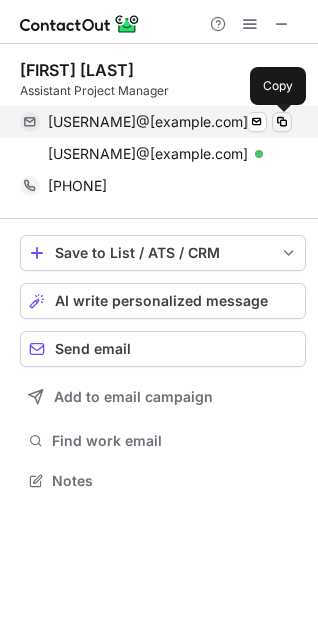 click at bounding box center [282, 122] 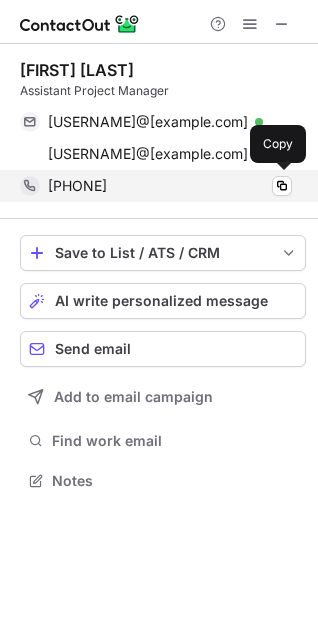 drag, startPoint x: 63, startPoint y: 182, endPoint x: 167, endPoint y: 183, distance: 104.00481 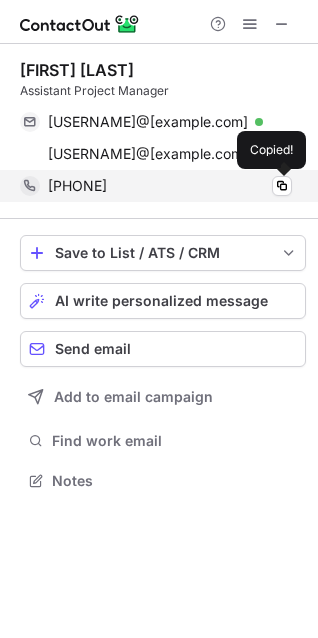 copy on "[PHONE]" 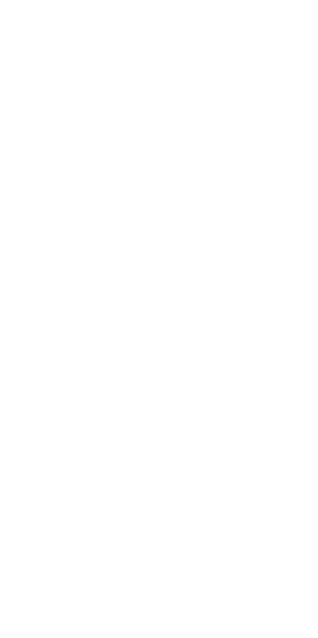 scroll, scrollTop: 0, scrollLeft: 0, axis: both 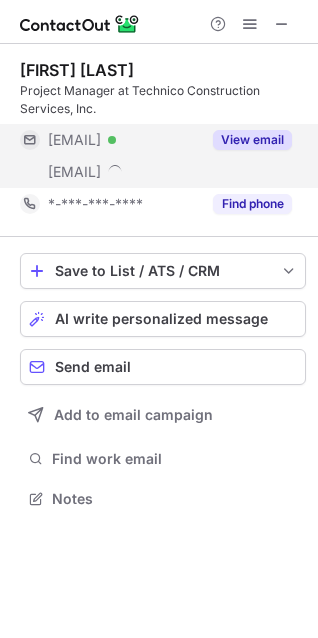 click on "View email" at bounding box center [252, 140] 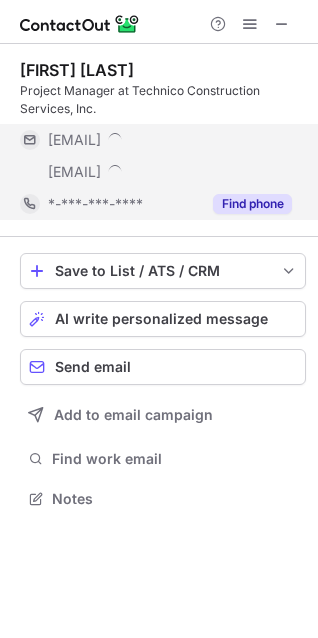click on "Find phone" at bounding box center [252, 204] 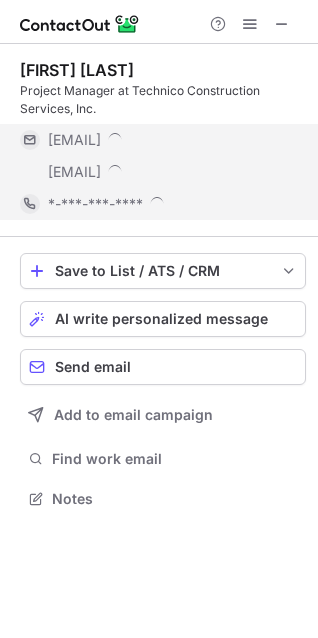 scroll, scrollTop: 10, scrollLeft: 10, axis: both 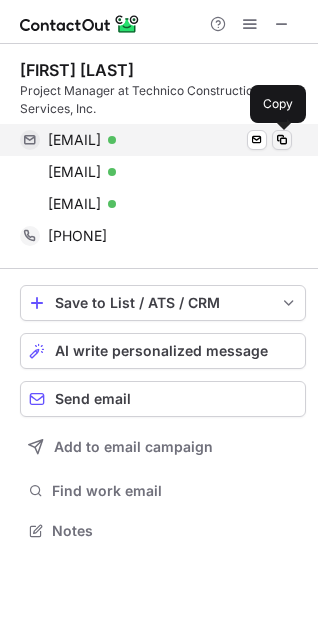 click at bounding box center (282, 140) 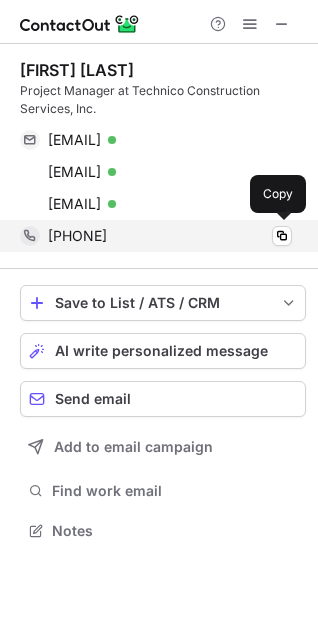 drag, startPoint x: 64, startPoint y: 235, endPoint x: 212, endPoint y: 238, distance: 148.0304 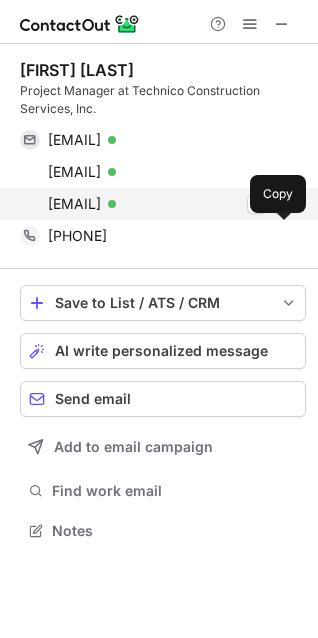 copy on "6312313901" 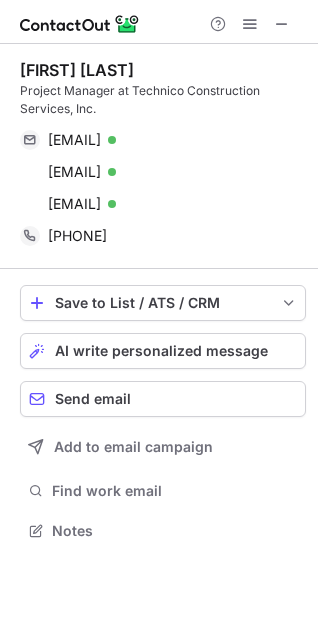 scroll, scrollTop: 517, scrollLeft: 318, axis: both 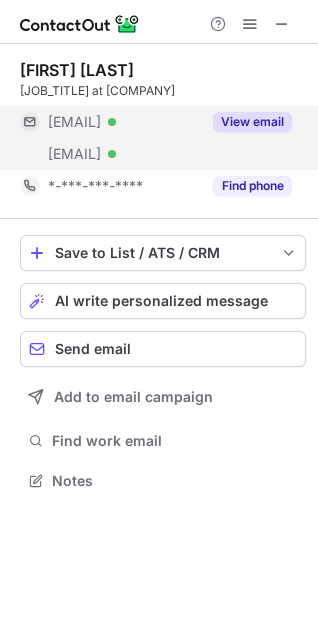 click on "View email" at bounding box center (246, 122) 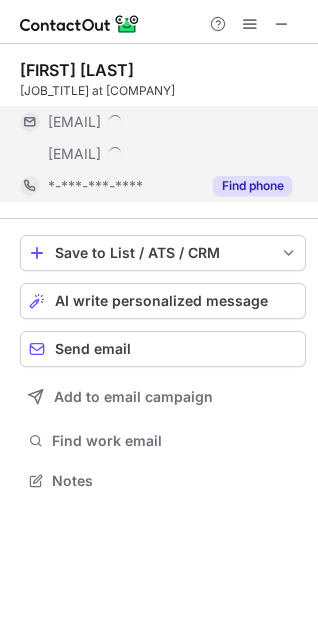 click on "Find phone" at bounding box center (246, 186) 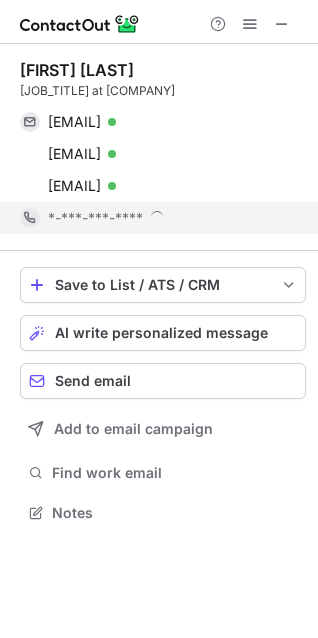 scroll, scrollTop: 10, scrollLeft: 10, axis: both 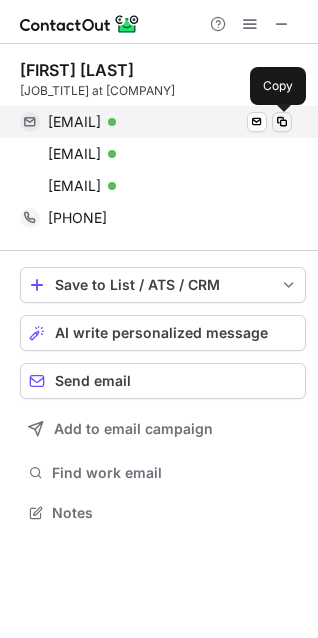 click at bounding box center (282, 122) 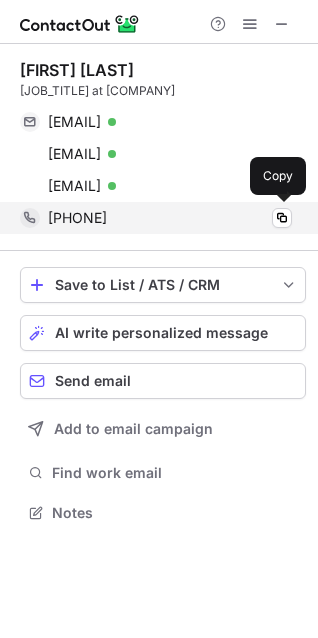 drag, startPoint x: 65, startPoint y: 216, endPoint x: 195, endPoint y: 219, distance: 130.0346 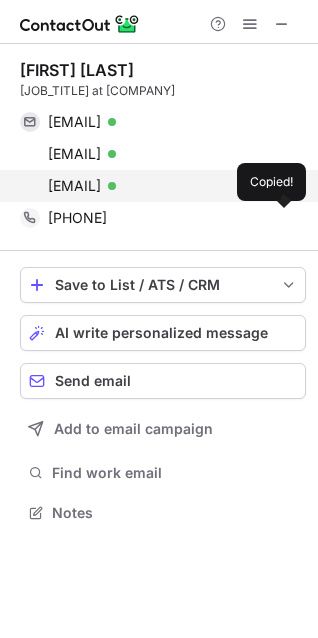 copy on "6316806028" 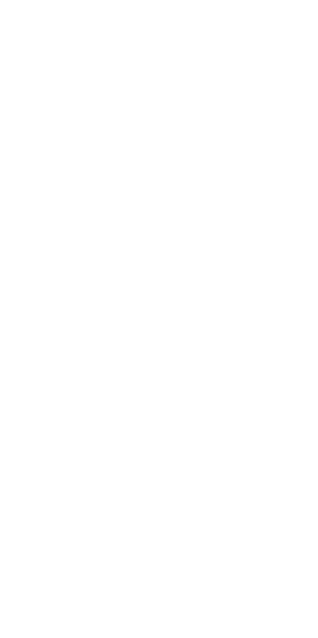 scroll, scrollTop: 0, scrollLeft: 0, axis: both 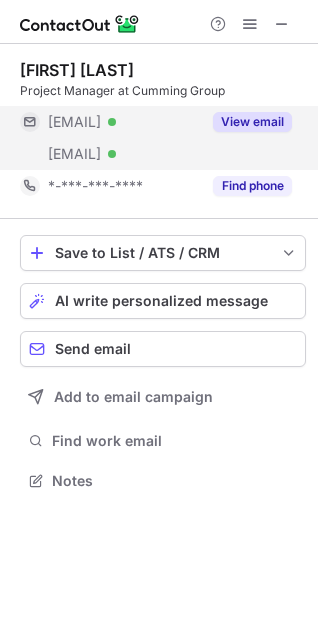 click on "View email" at bounding box center (252, 122) 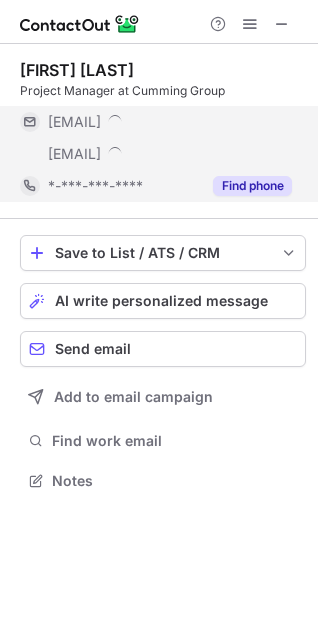click on "Find phone" at bounding box center (252, 186) 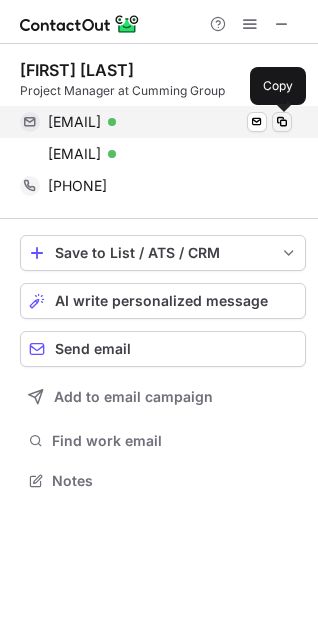 click at bounding box center [282, 122] 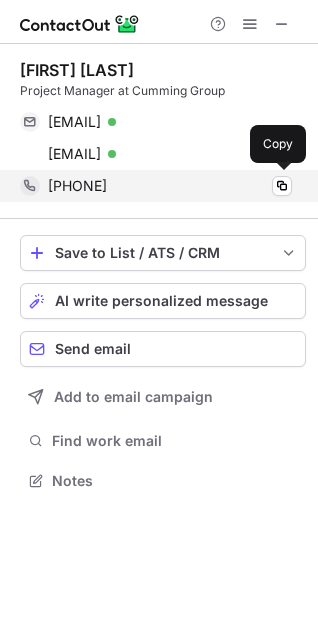 drag, startPoint x: 62, startPoint y: 184, endPoint x: 187, endPoint y: 197, distance: 125.67418 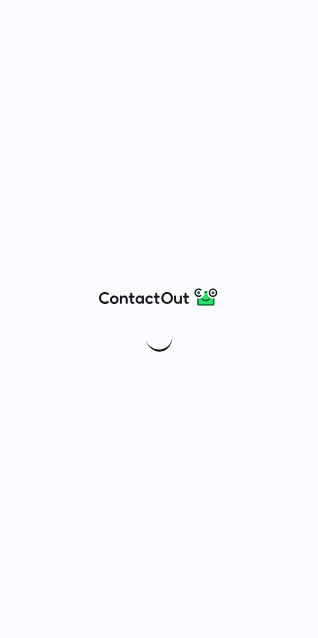 scroll, scrollTop: 0, scrollLeft: 0, axis: both 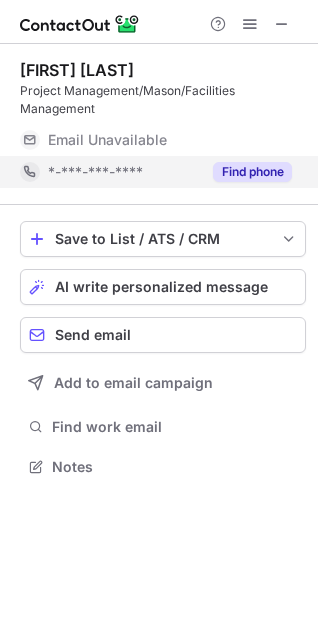 click on "Find phone" at bounding box center (252, 172) 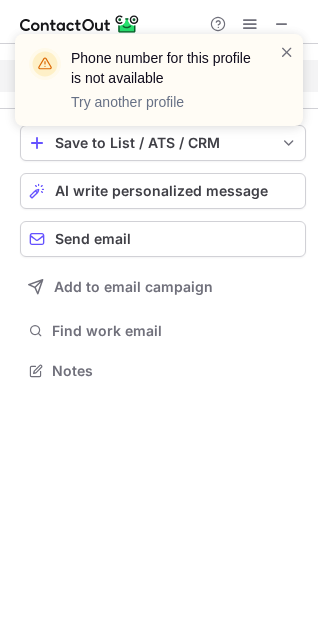 scroll, scrollTop: 441, scrollLeft: 318, axis: both 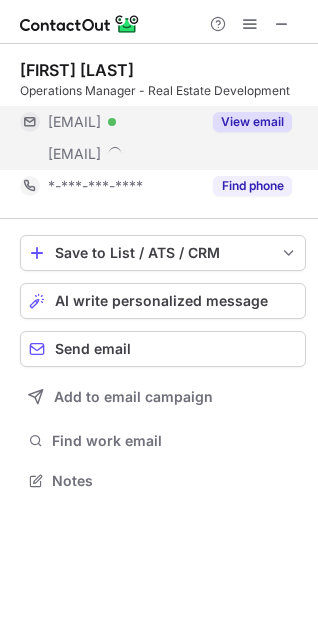 click on "View email" at bounding box center (252, 122) 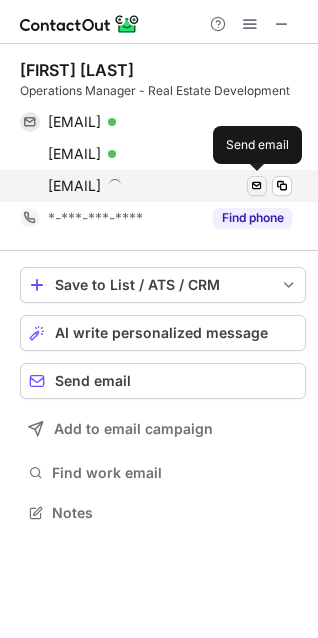 scroll, scrollTop: 10, scrollLeft: 10, axis: both 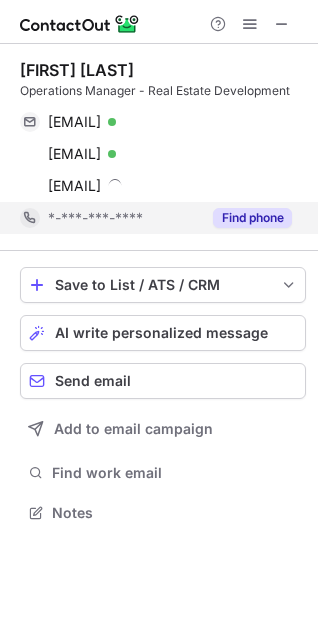 click on "Find phone" at bounding box center [252, 218] 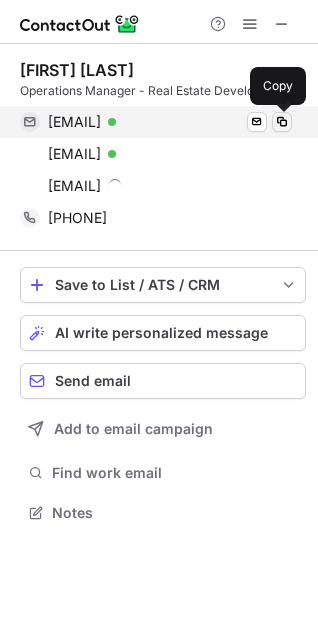 click at bounding box center (282, 122) 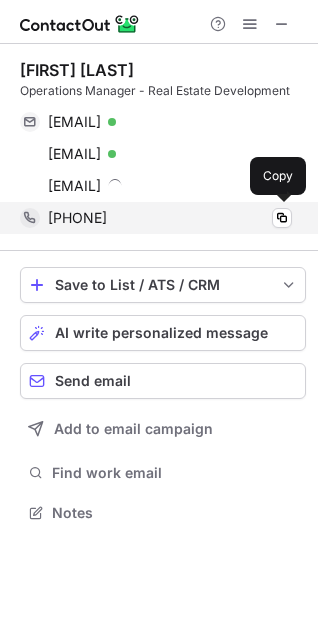drag, startPoint x: 90, startPoint y: 220, endPoint x: 199, endPoint y: 227, distance: 109.22454 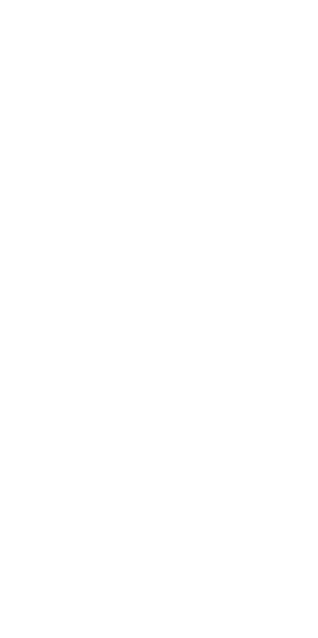 scroll, scrollTop: 0, scrollLeft: 0, axis: both 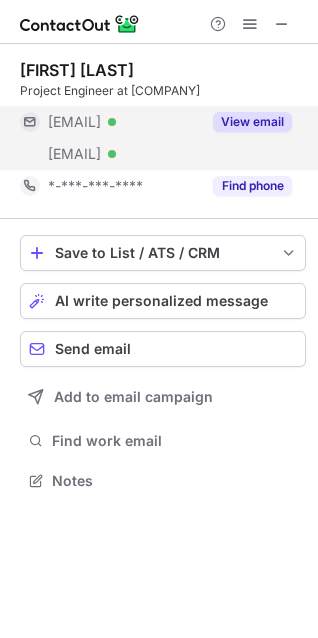 click on "View email" at bounding box center (252, 122) 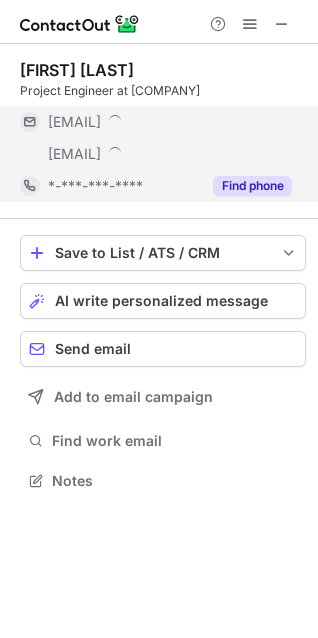 click on "Find phone" at bounding box center [252, 186] 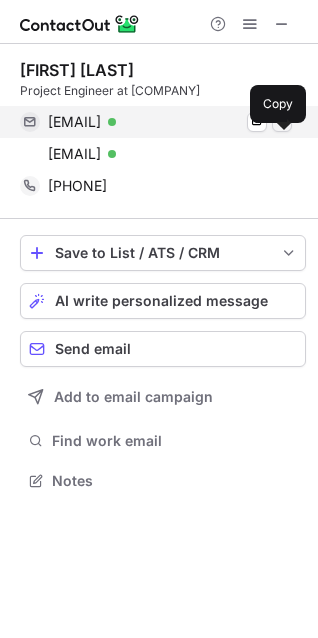 click at bounding box center (282, 122) 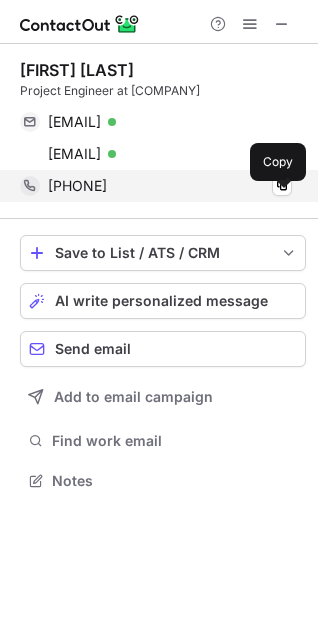 drag, startPoint x: 64, startPoint y: 204, endPoint x: 201, endPoint y: 210, distance: 137.13132 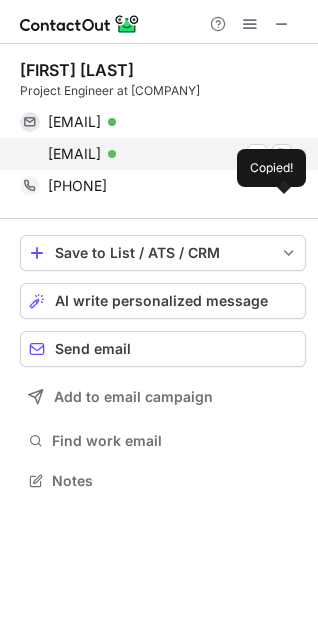 copy on "8605895509" 